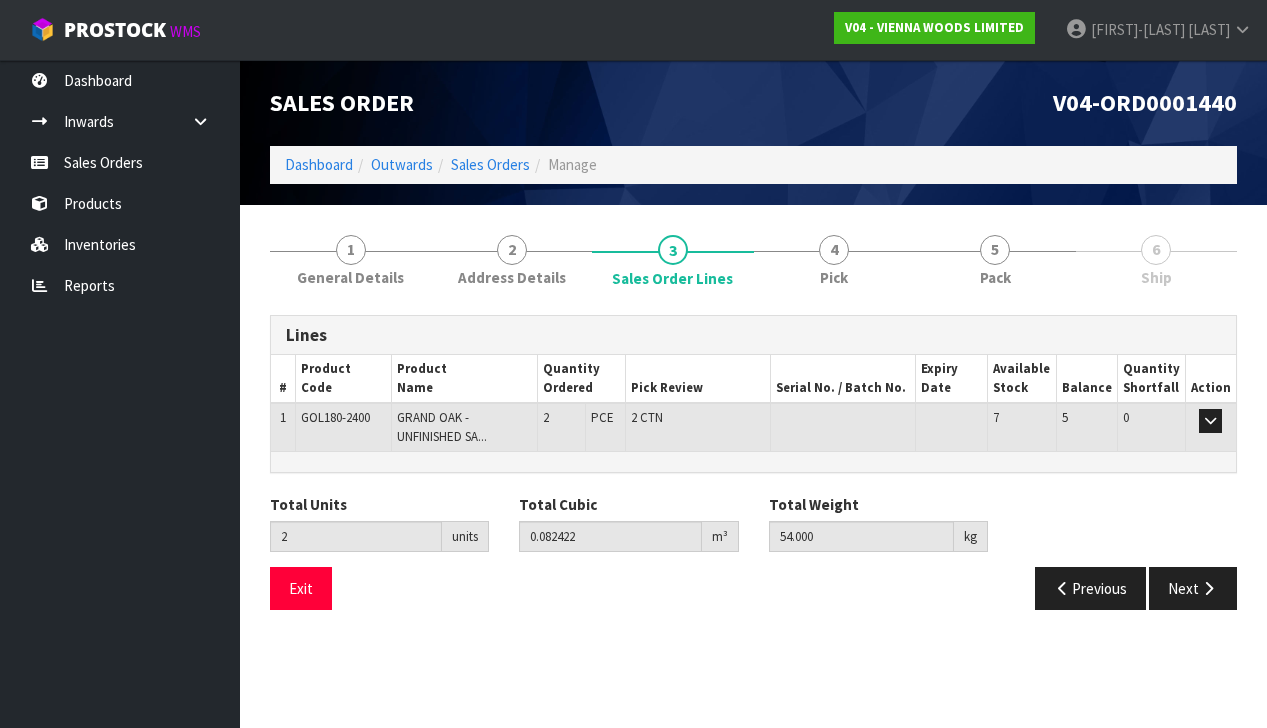scroll, scrollTop: 0, scrollLeft: 0, axis: both 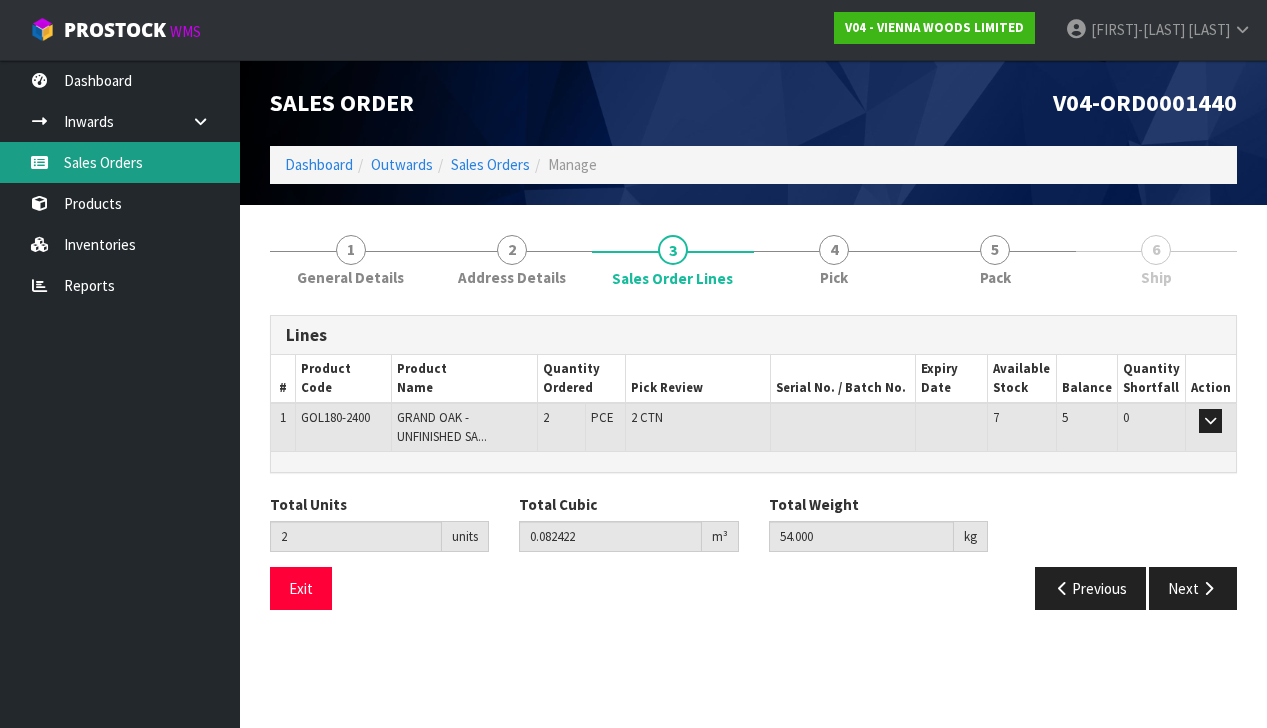 click on "Sales Orders" at bounding box center [120, 162] 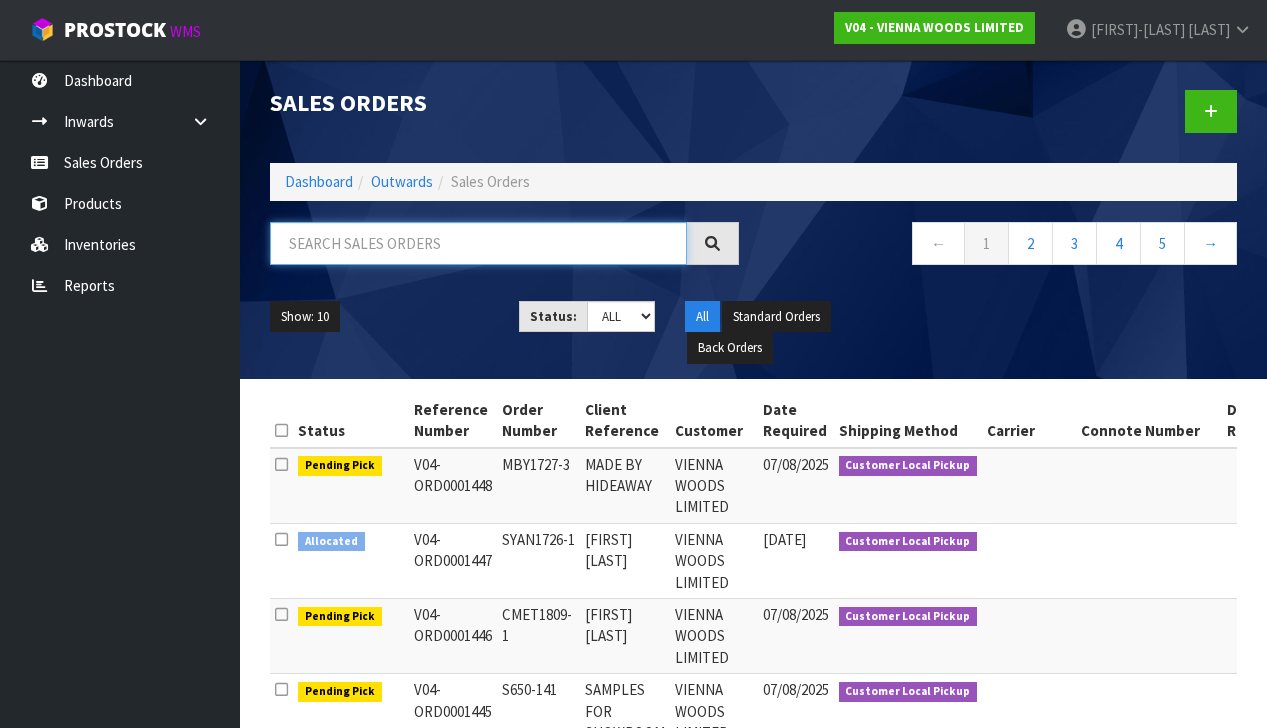click at bounding box center (478, 243) 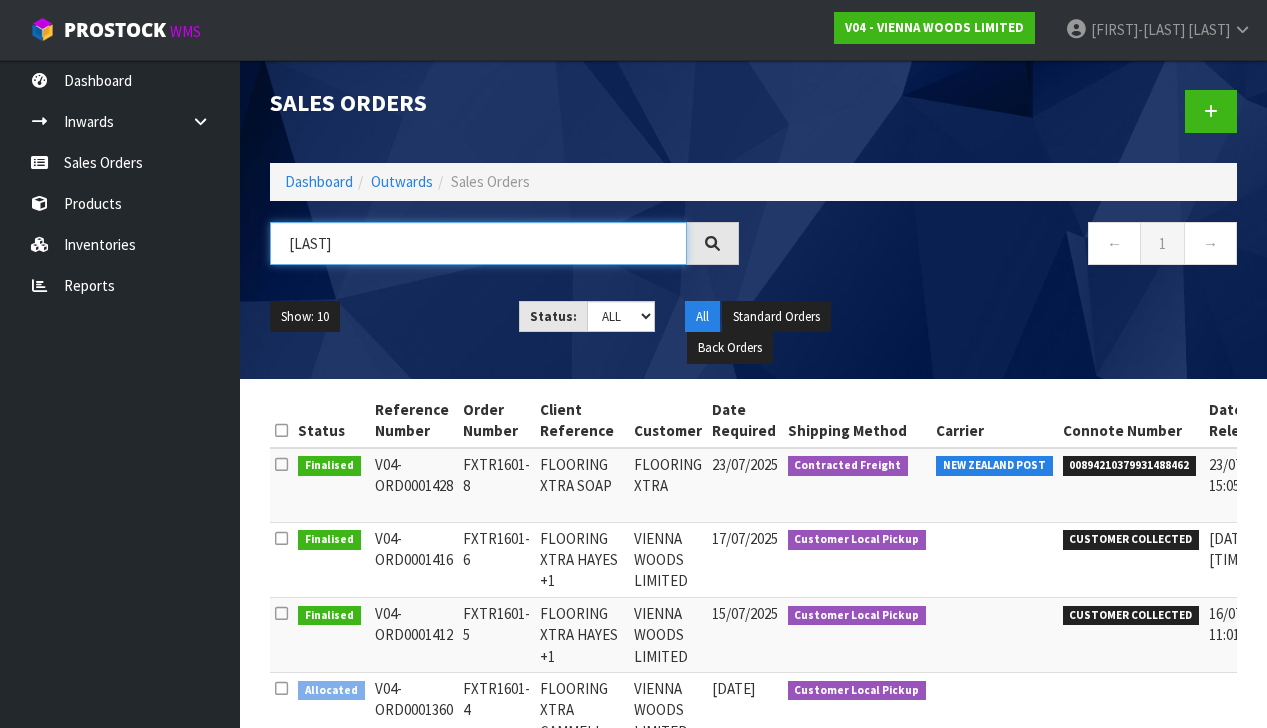 type on "FXTR" 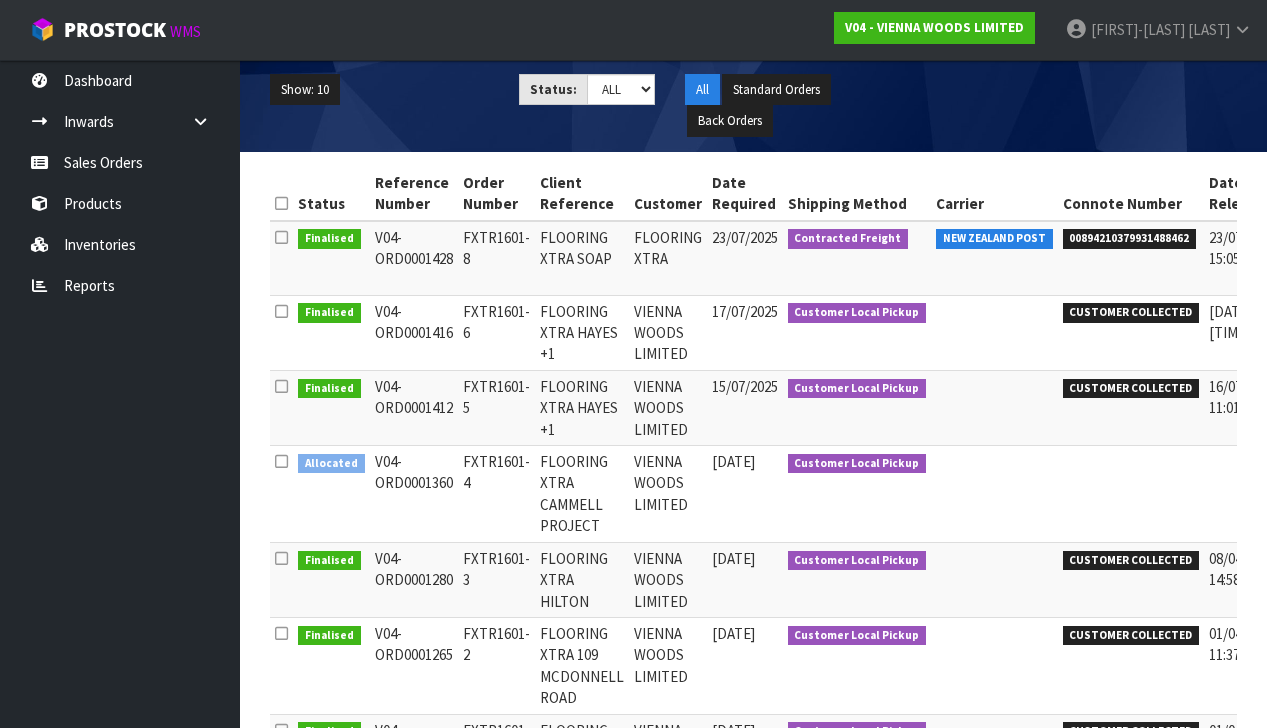 scroll, scrollTop: 230, scrollLeft: 0, axis: vertical 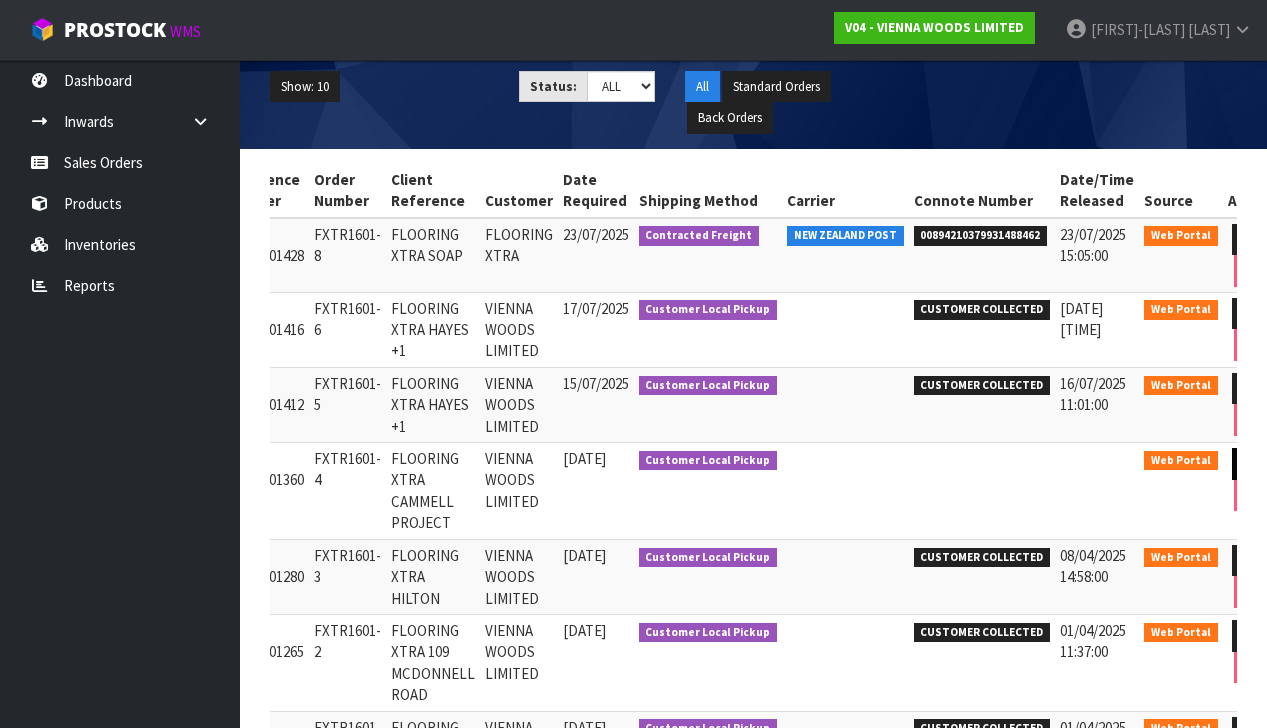 click at bounding box center [1250, 463] 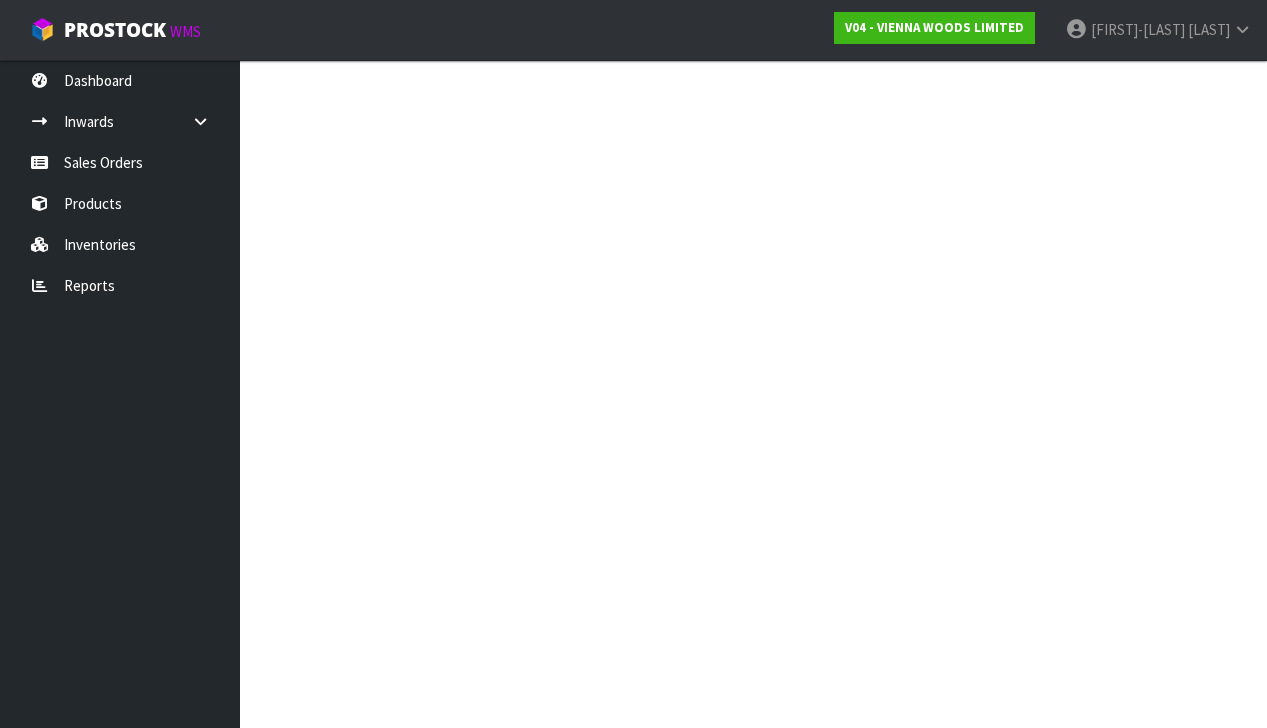 scroll, scrollTop: 0, scrollLeft: 0, axis: both 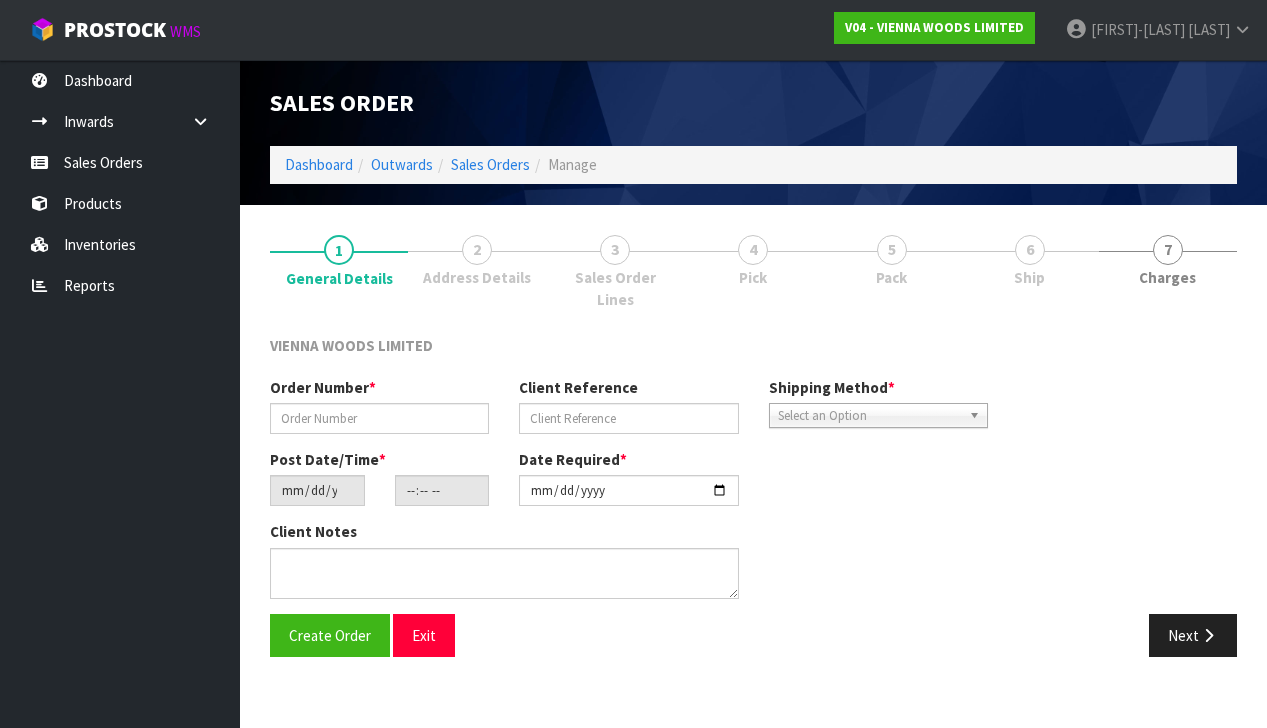 type on "FXTR1601-4" 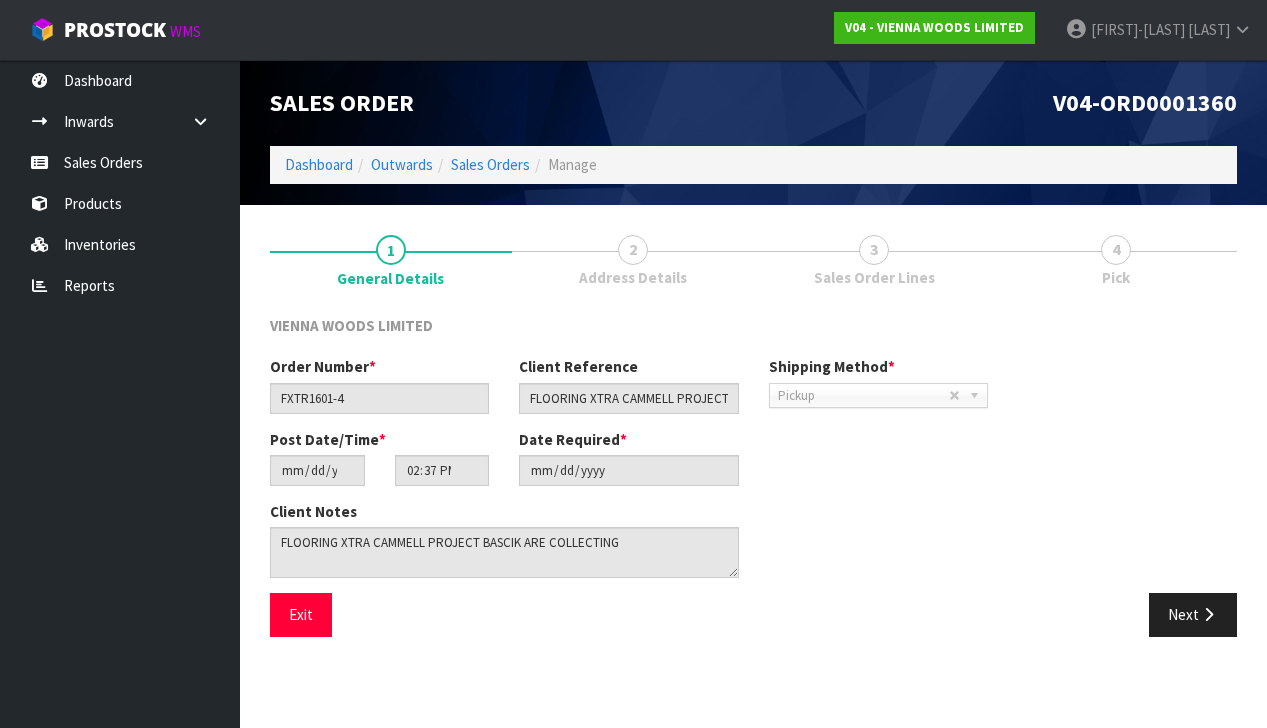 scroll, scrollTop: 0, scrollLeft: 0, axis: both 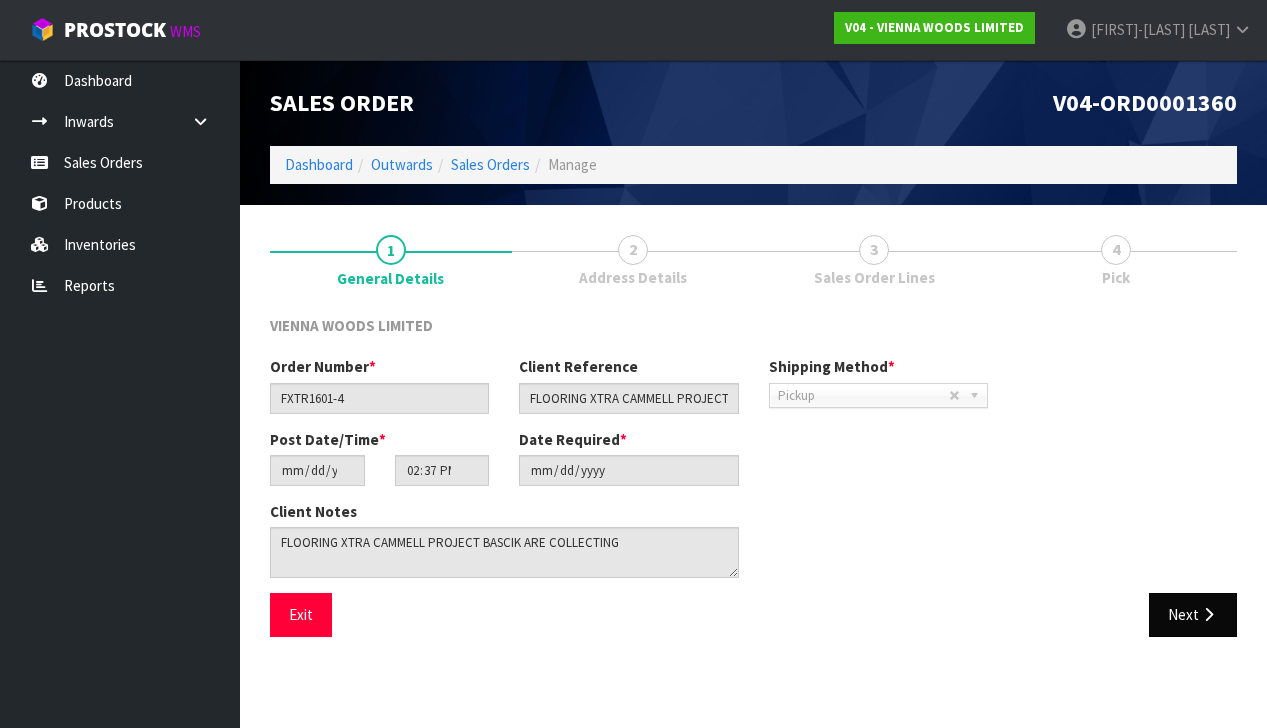 click at bounding box center (1208, 614) 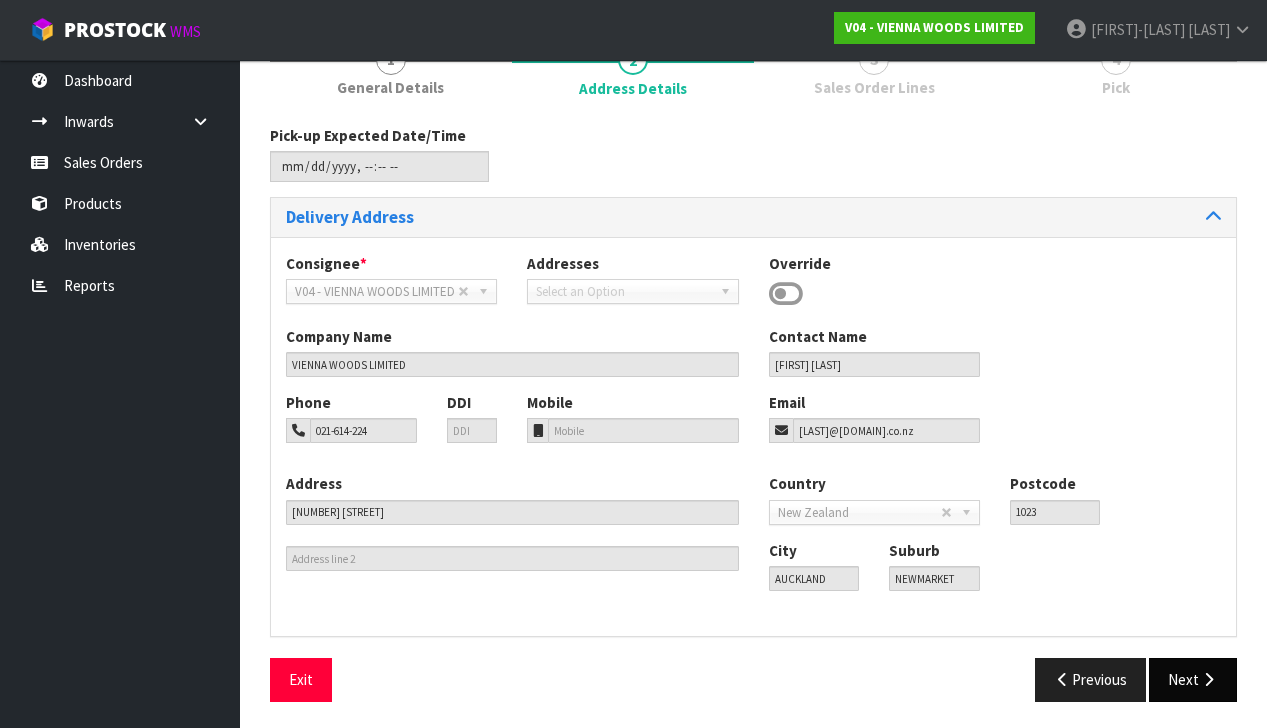 scroll, scrollTop: 188, scrollLeft: 0, axis: vertical 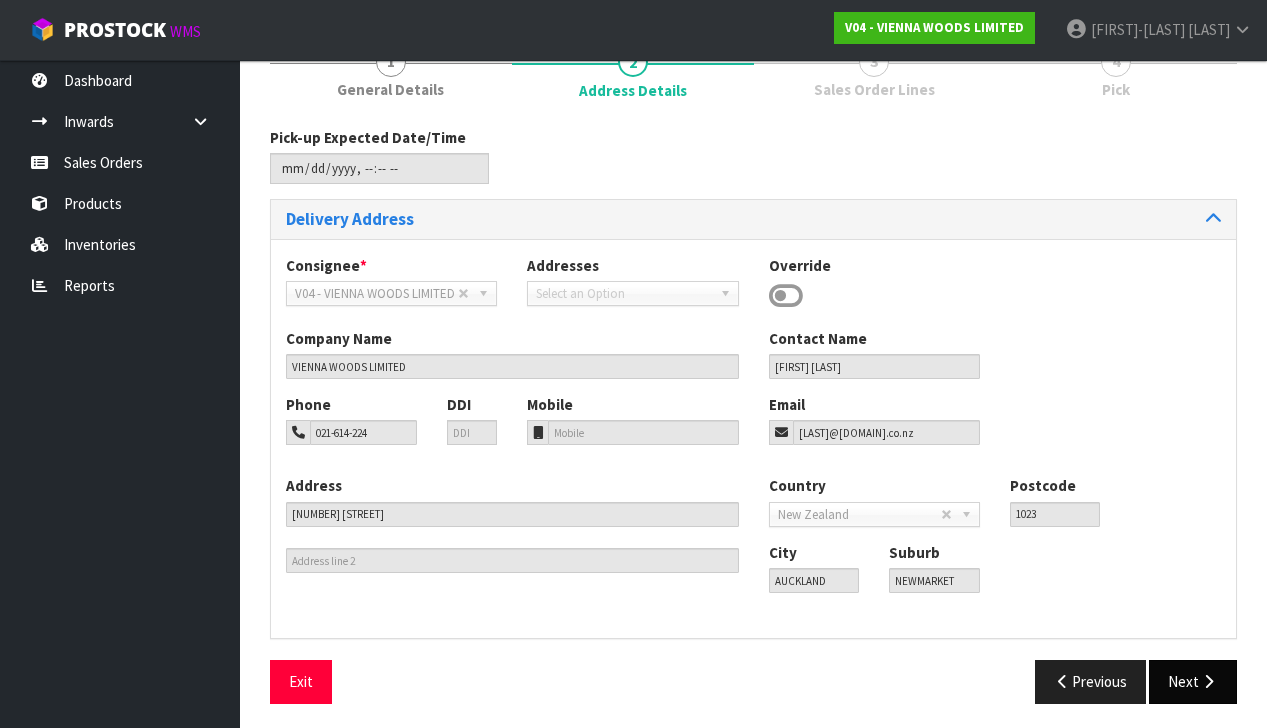 click on "Next" at bounding box center (1193, 681) 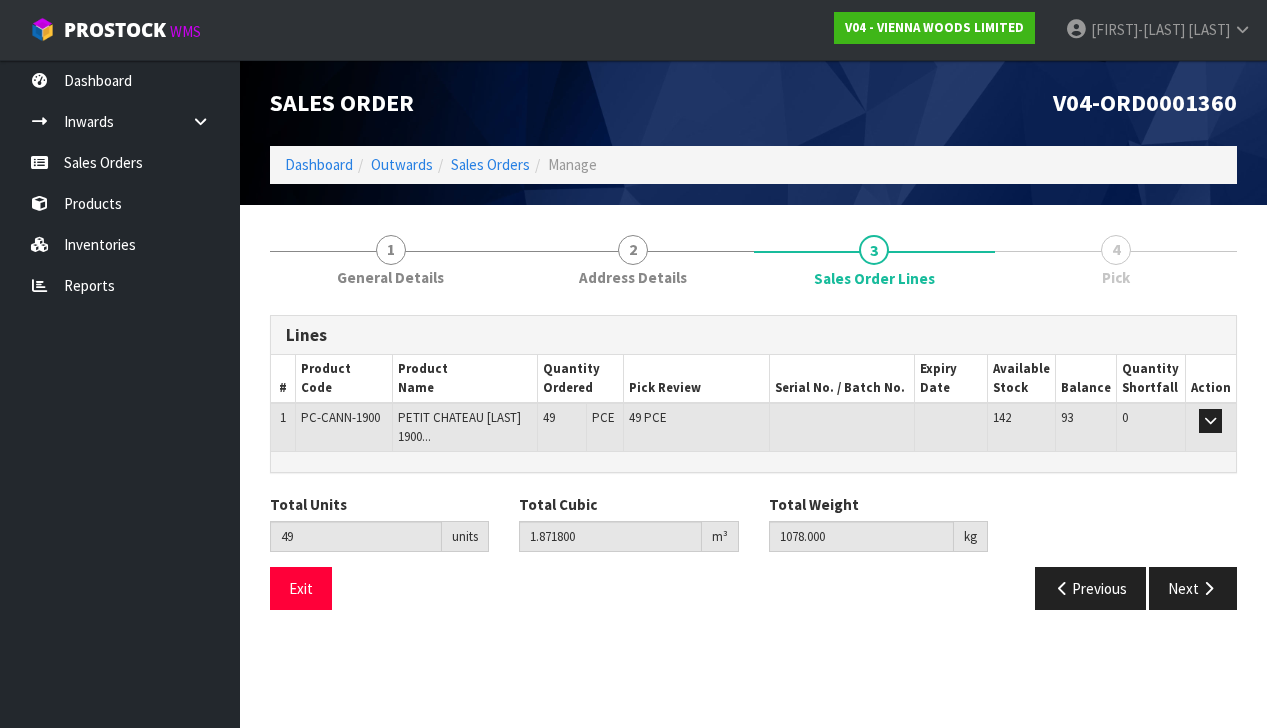 scroll, scrollTop: 1, scrollLeft: 0, axis: vertical 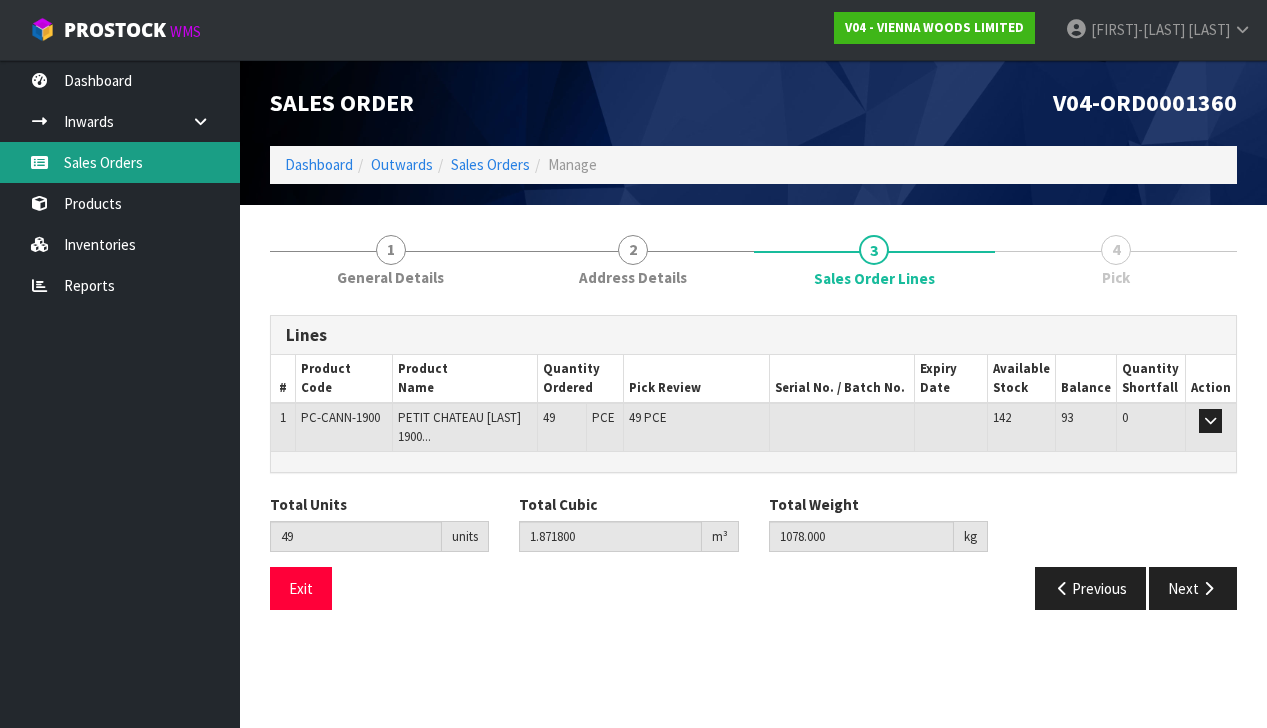 click on "Sales Orders" at bounding box center [120, 162] 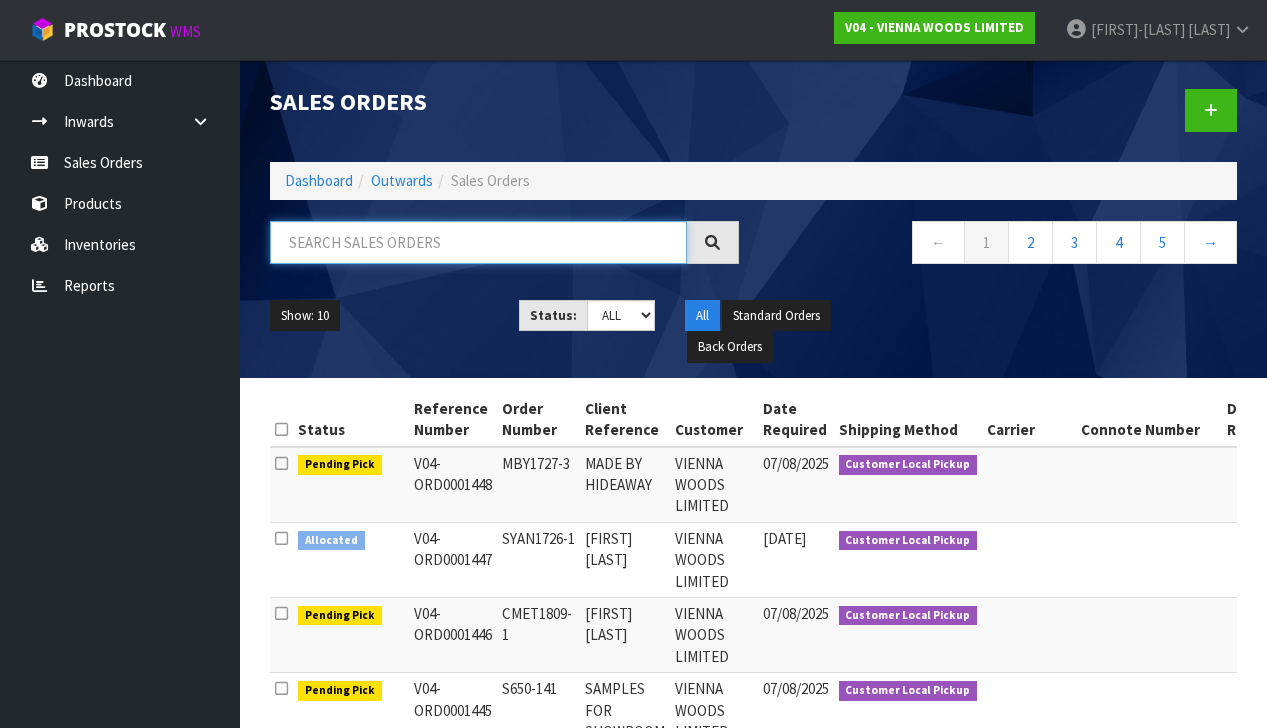 click at bounding box center [478, 242] 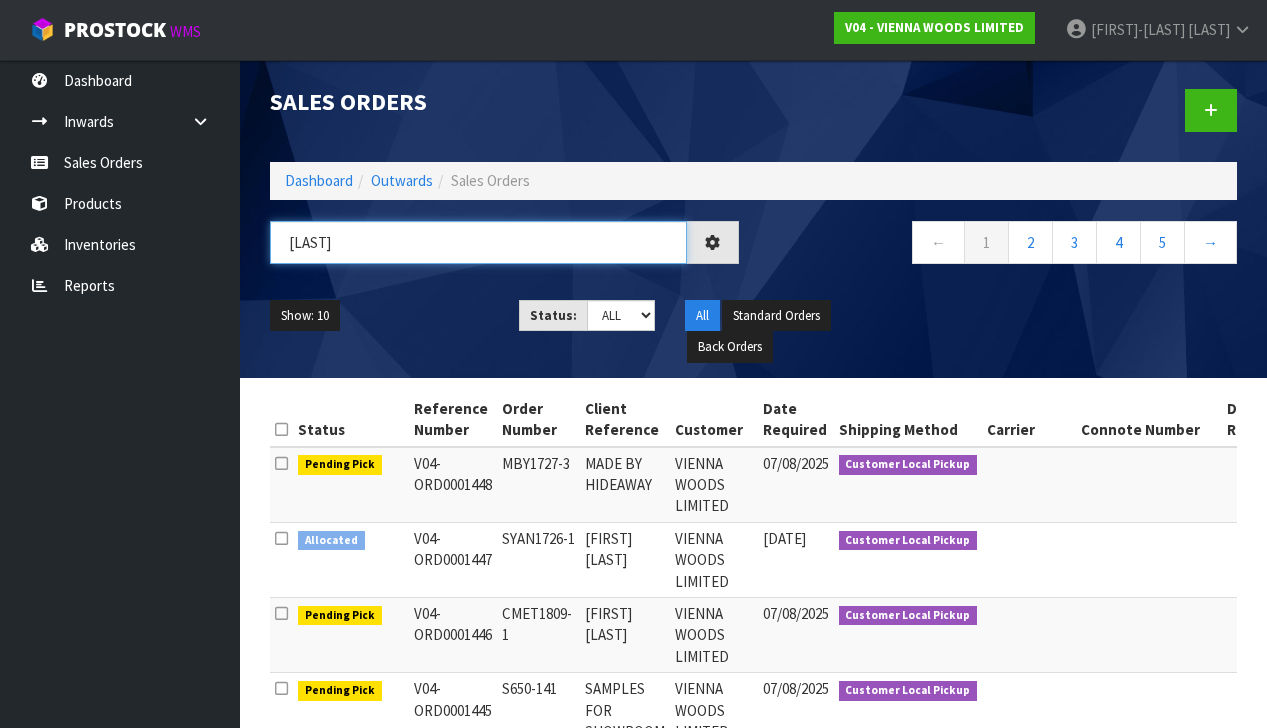 type on "[LAST]" 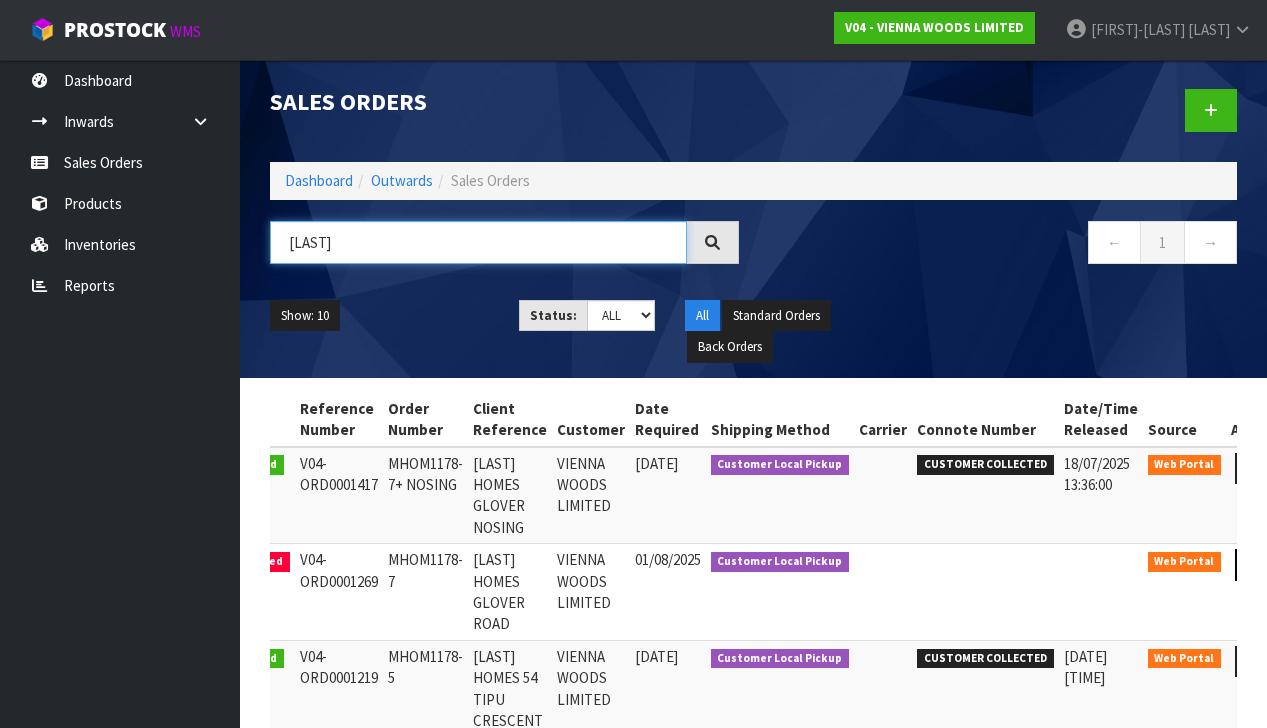 scroll, scrollTop: 0, scrollLeft: 76, axis: horizontal 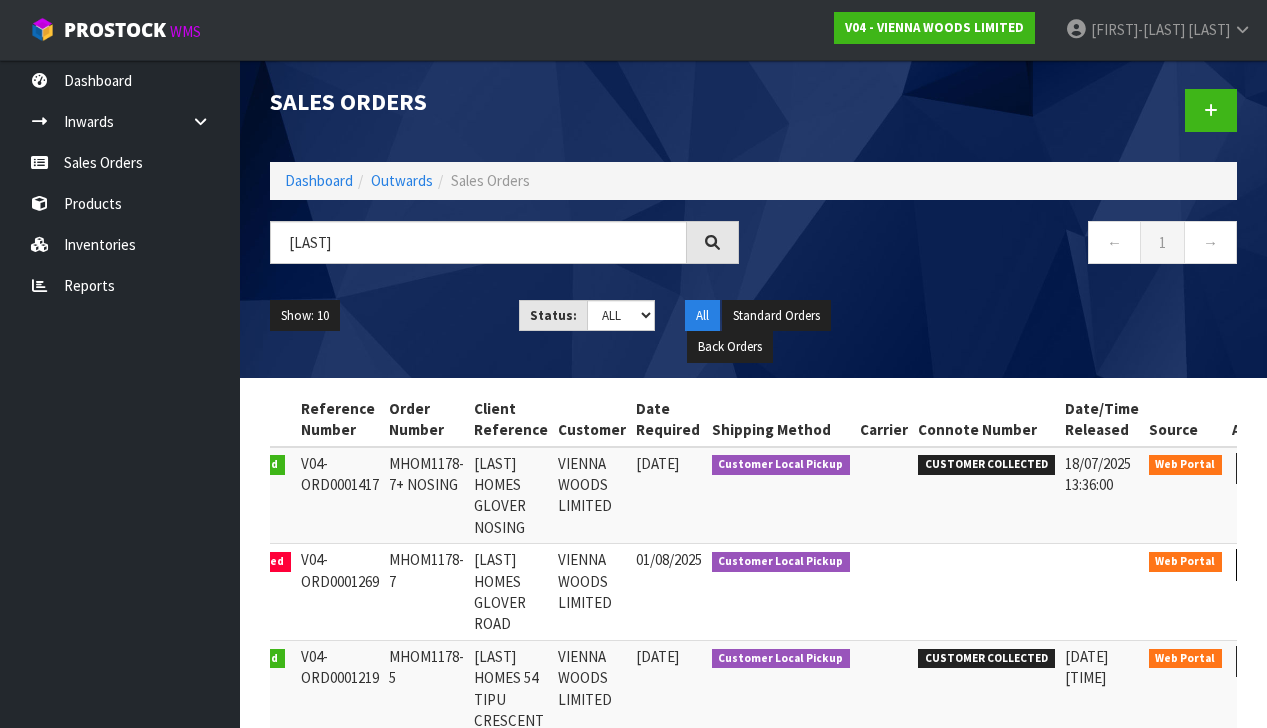 click at bounding box center [1254, 564] 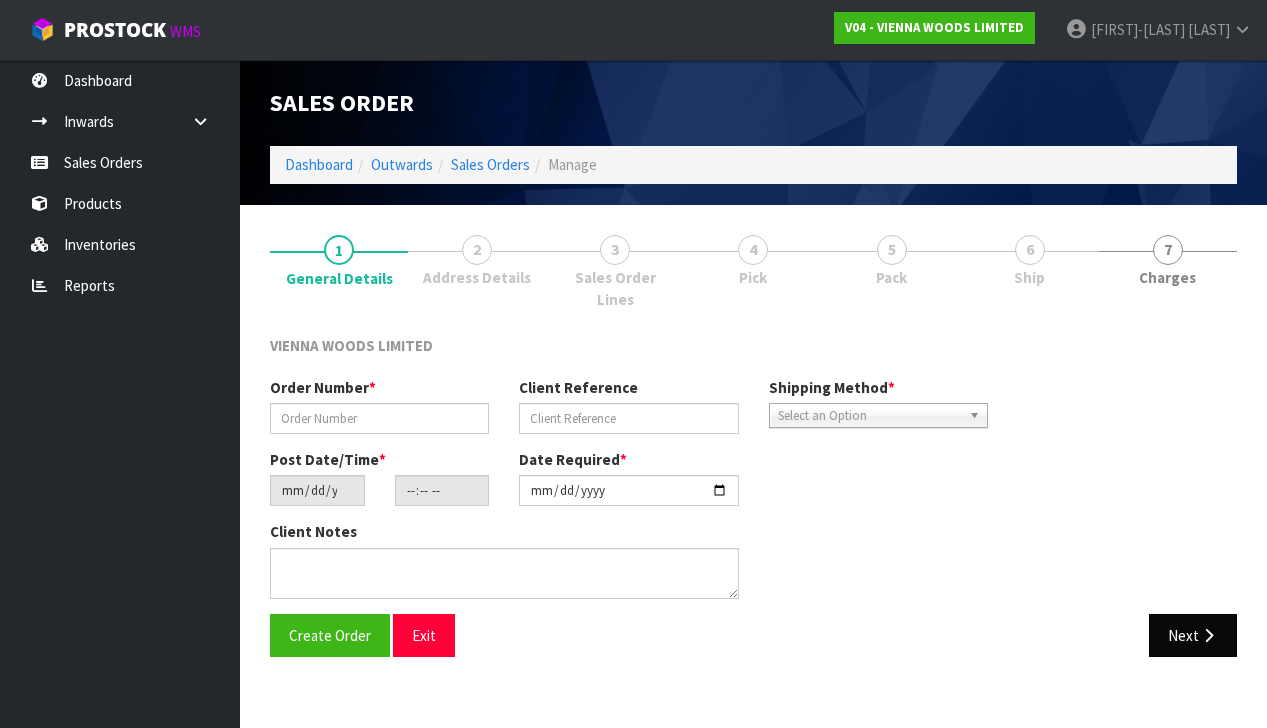 type on "[ID]" 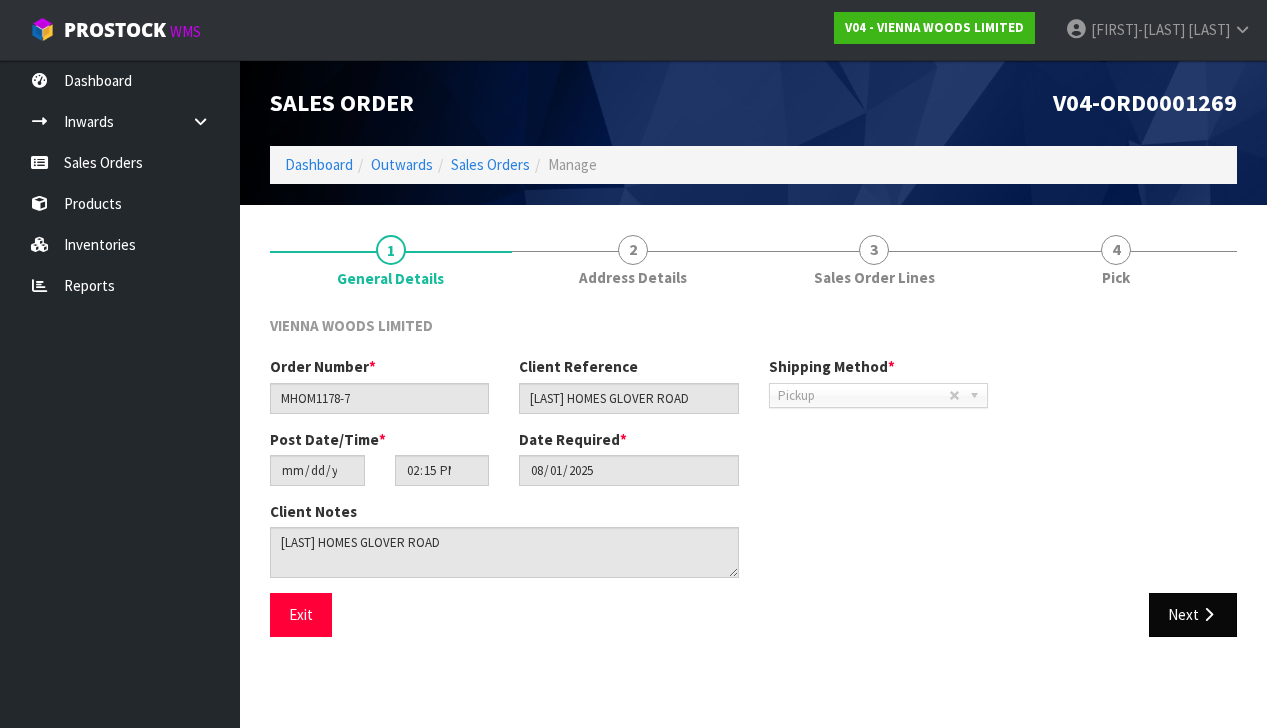 click on "Next" at bounding box center (1193, 614) 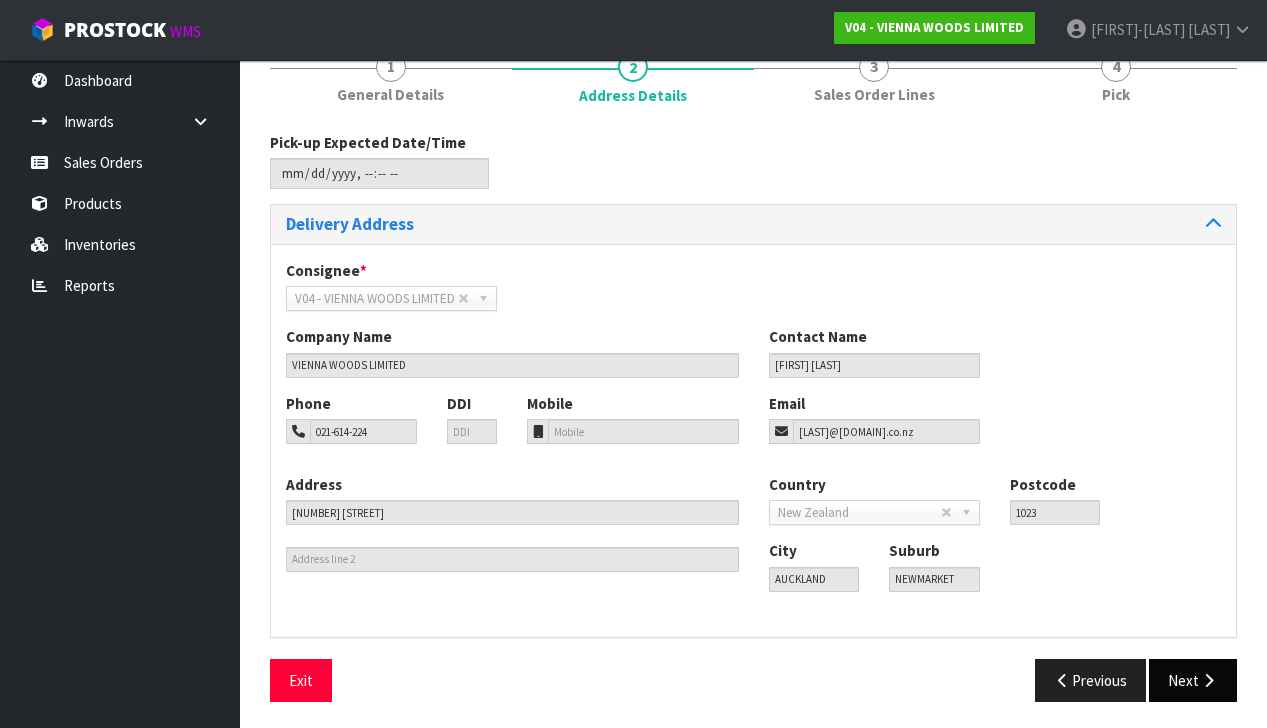 scroll, scrollTop: 182, scrollLeft: 0, axis: vertical 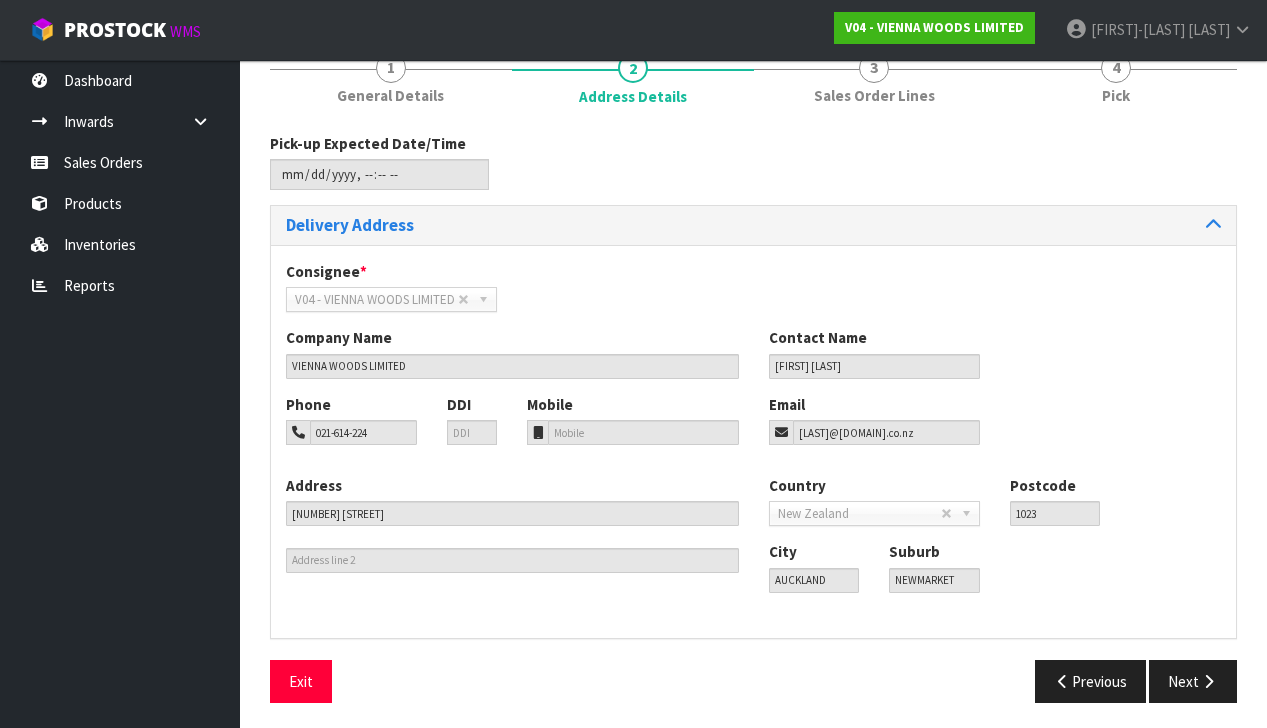 click at bounding box center (1208, 681) 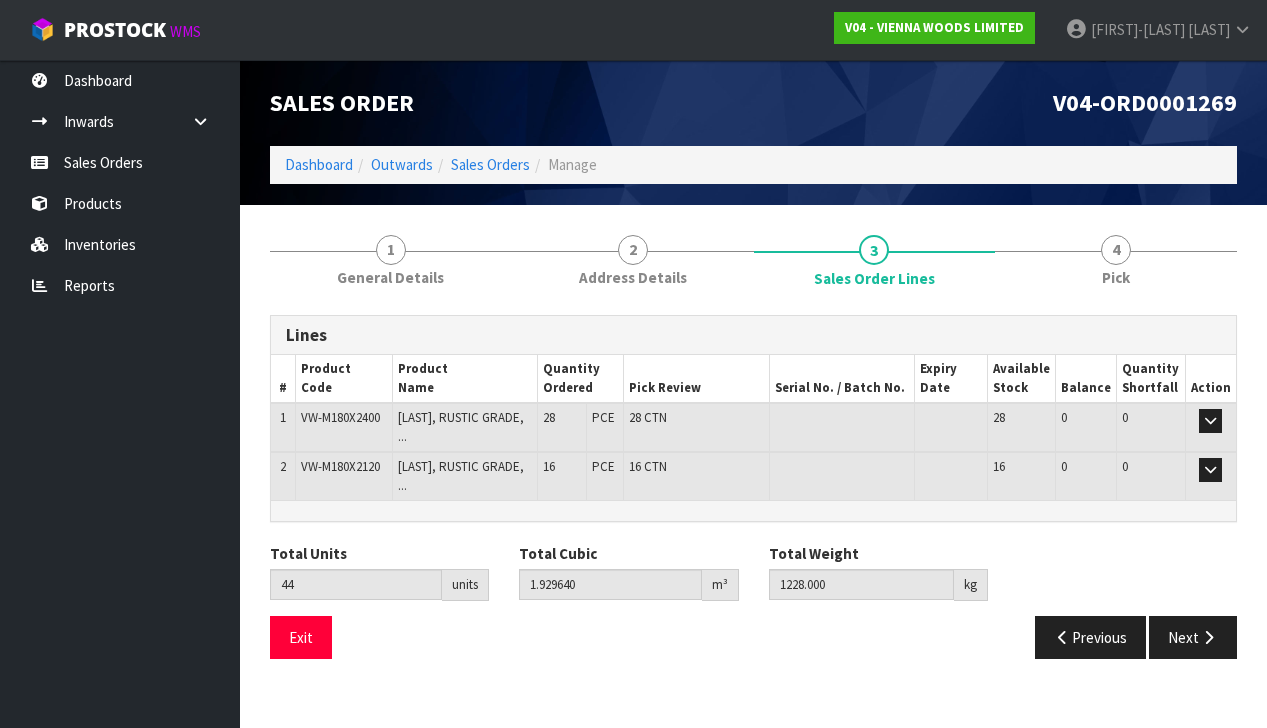scroll, scrollTop: 0, scrollLeft: 0, axis: both 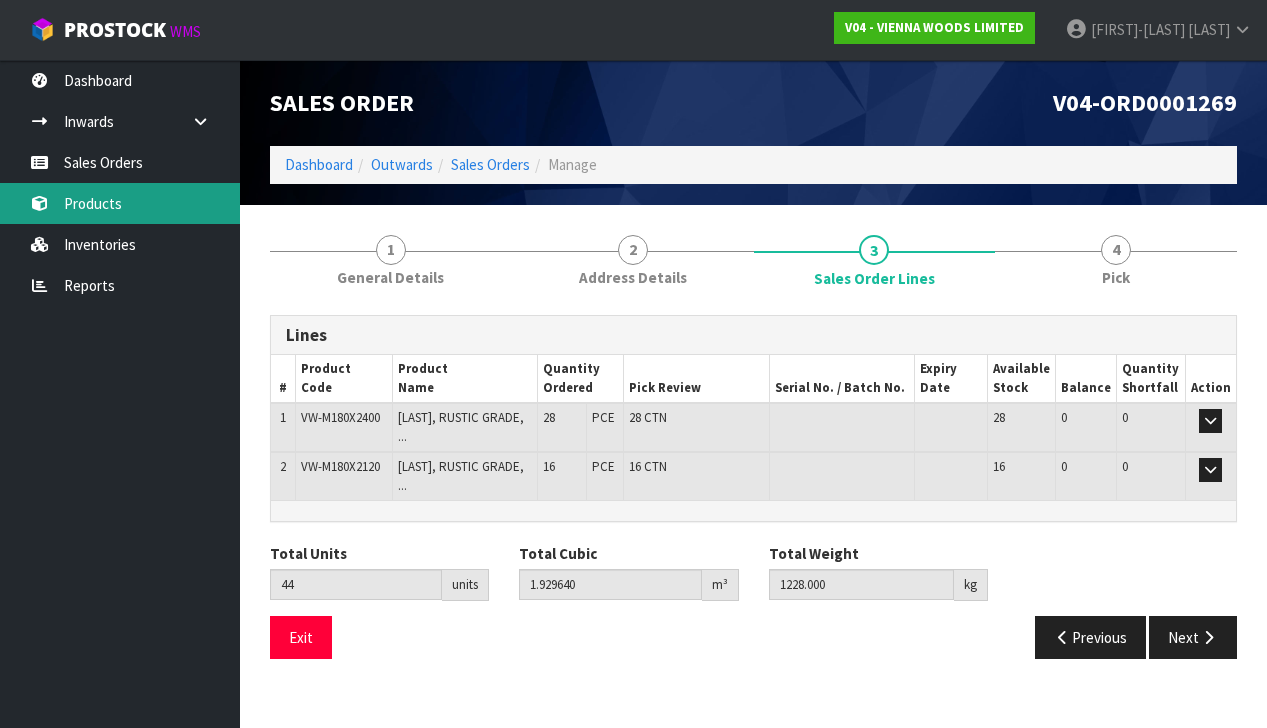 click on "Products" at bounding box center [120, 203] 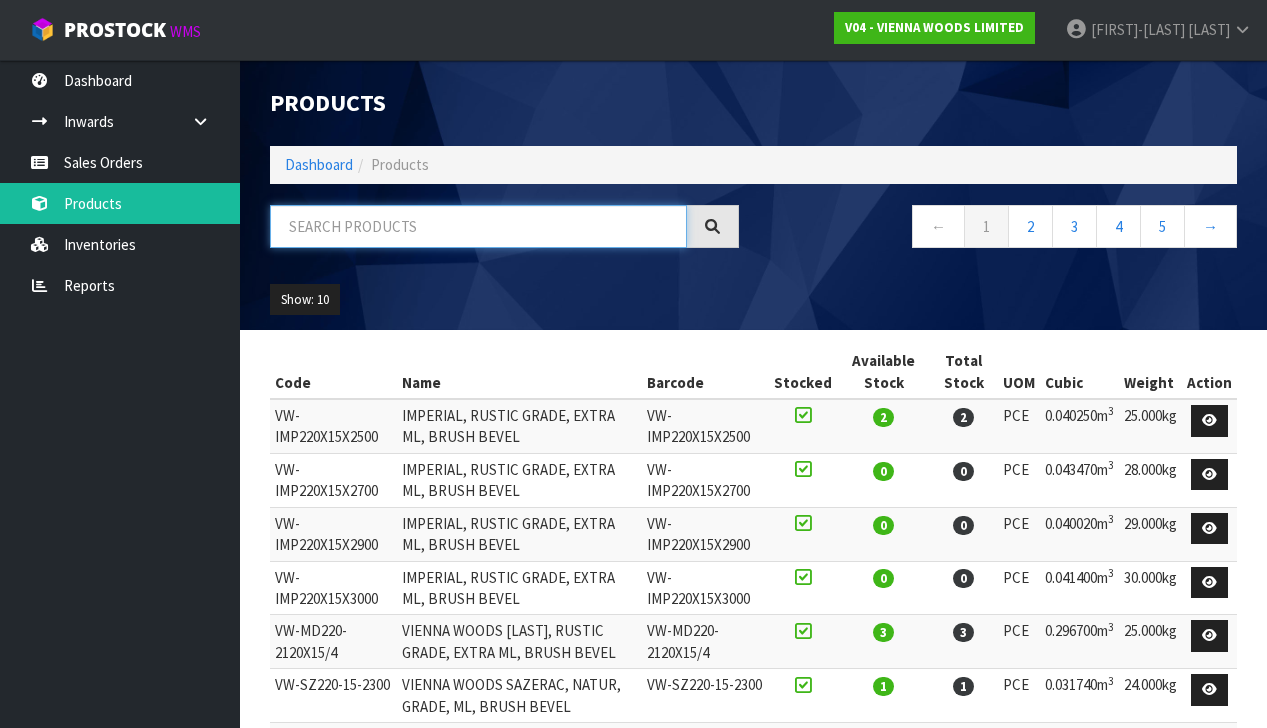 click at bounding box center (478, 226) 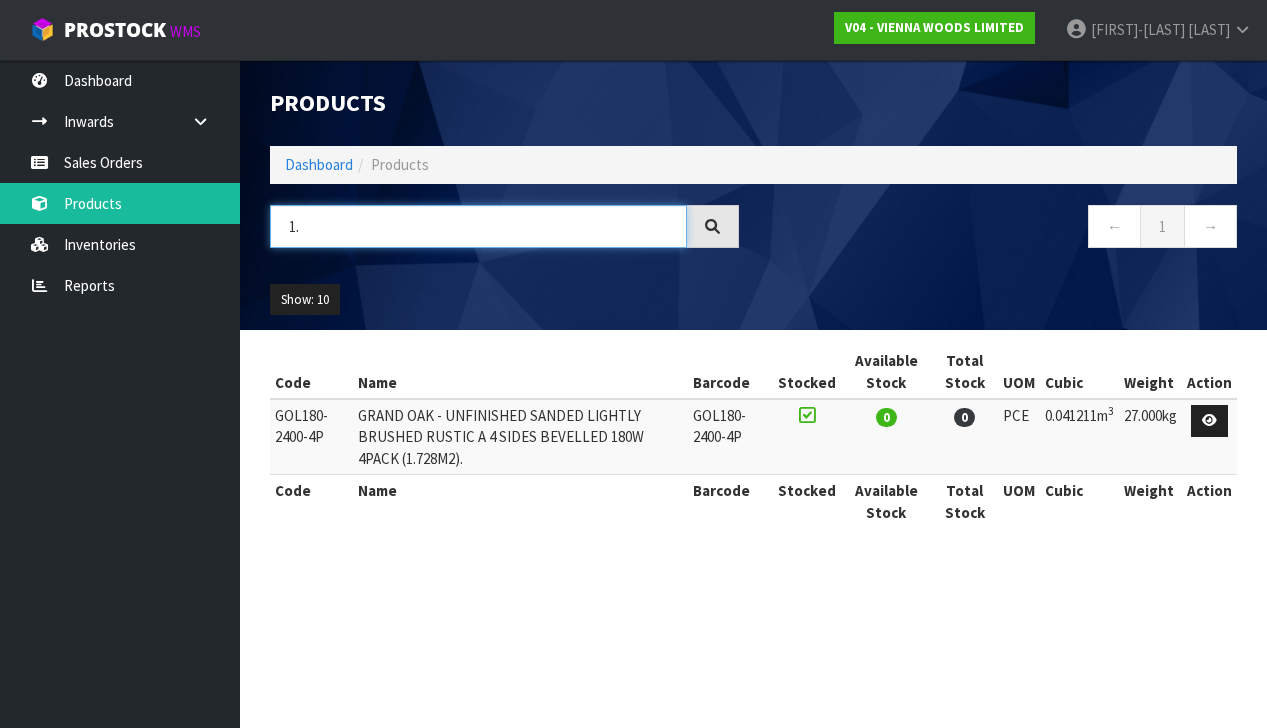 type on "1" 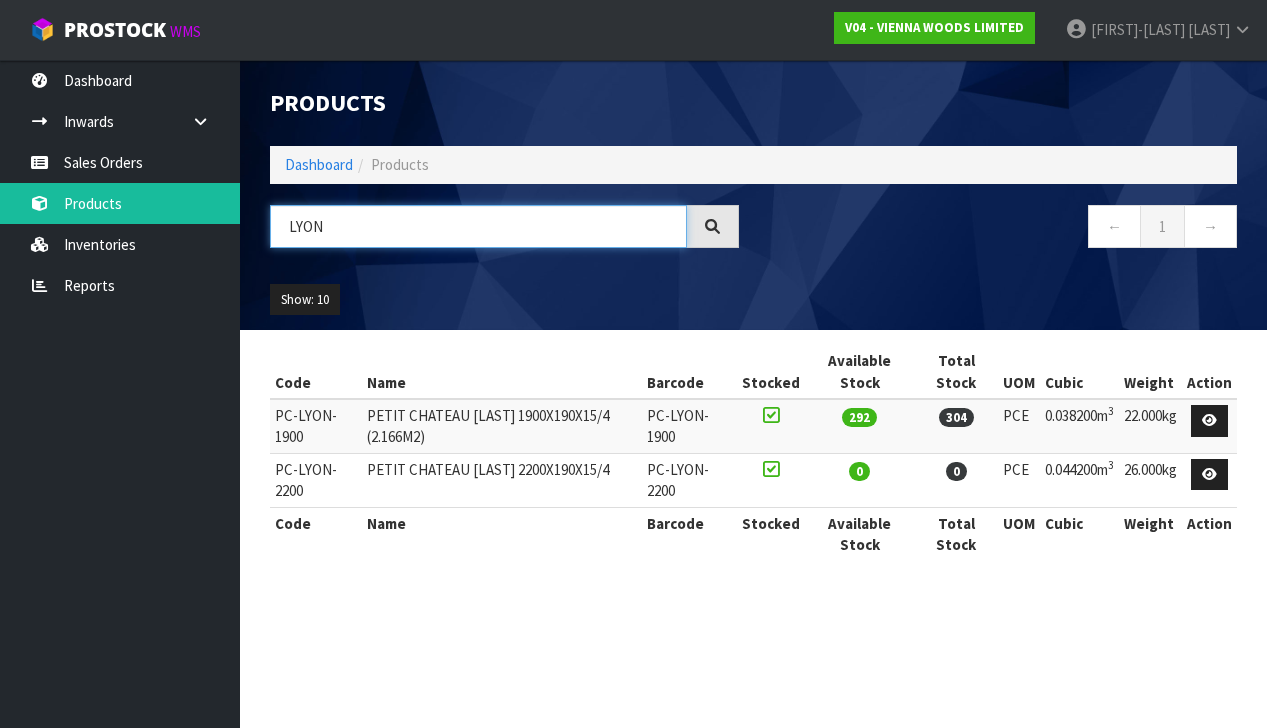 scroll, scrollTop: 0, scrollLeft: 0, axis: both 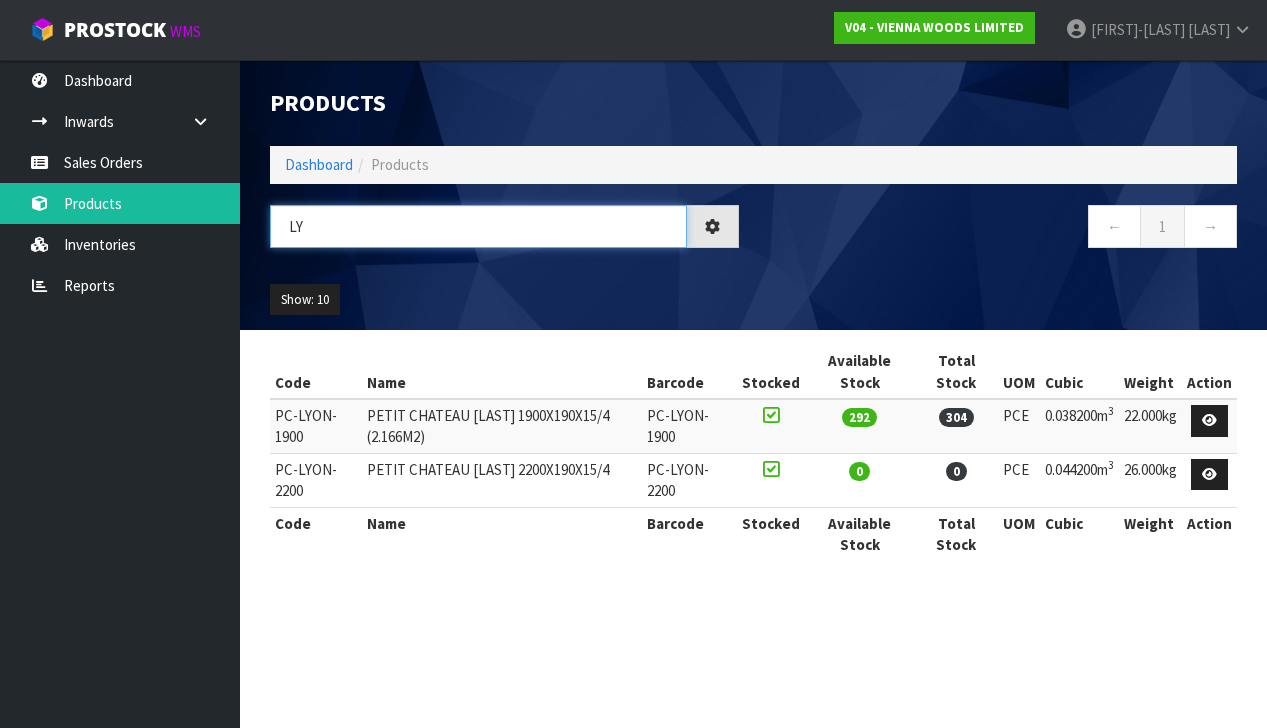 type on "L" 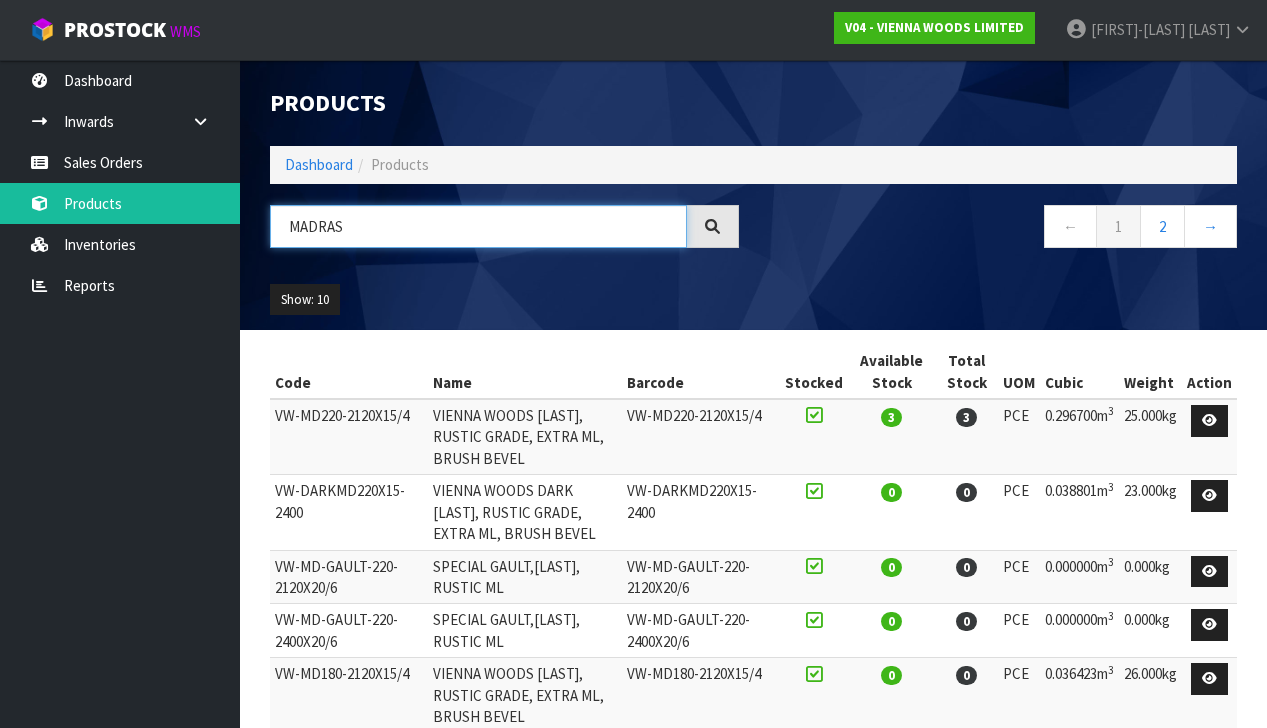scroll, scrollTop: 0, scrollLeft: 0, axis: both 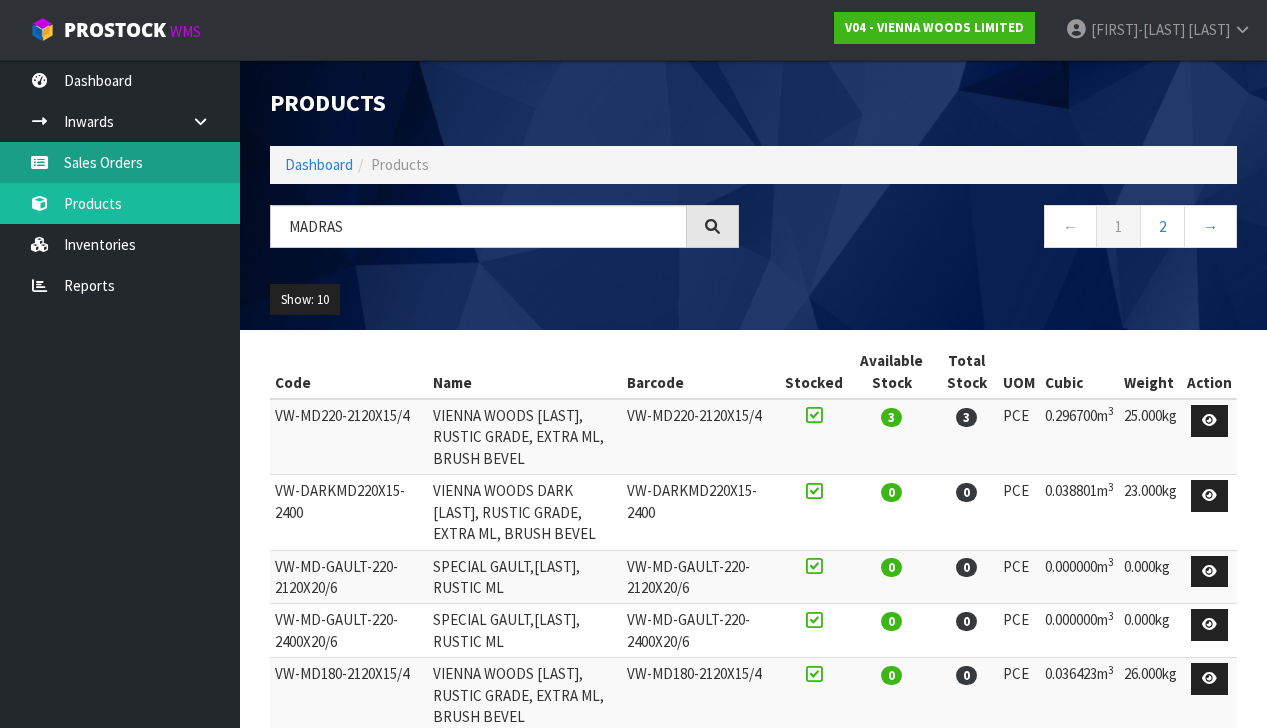 click on "Sales Orders" at bounding box center [120, 162] 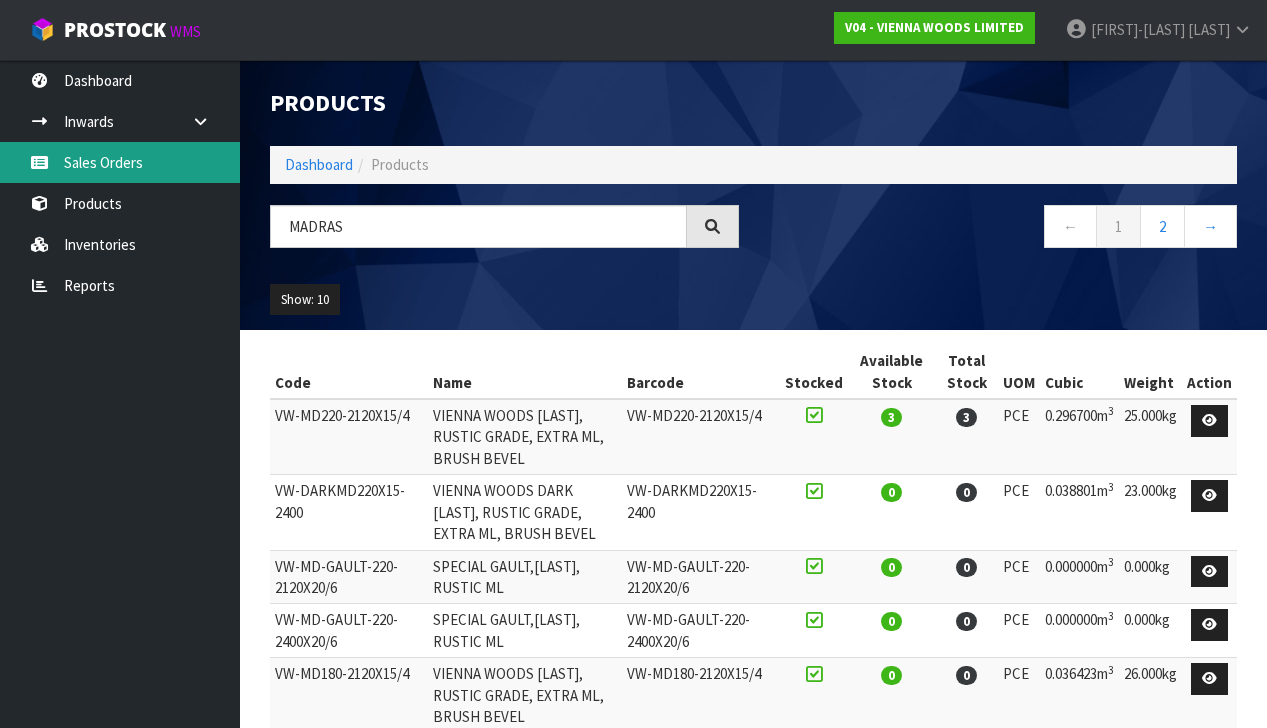 click on "Sales Orders" at bounding box center (120, 162) 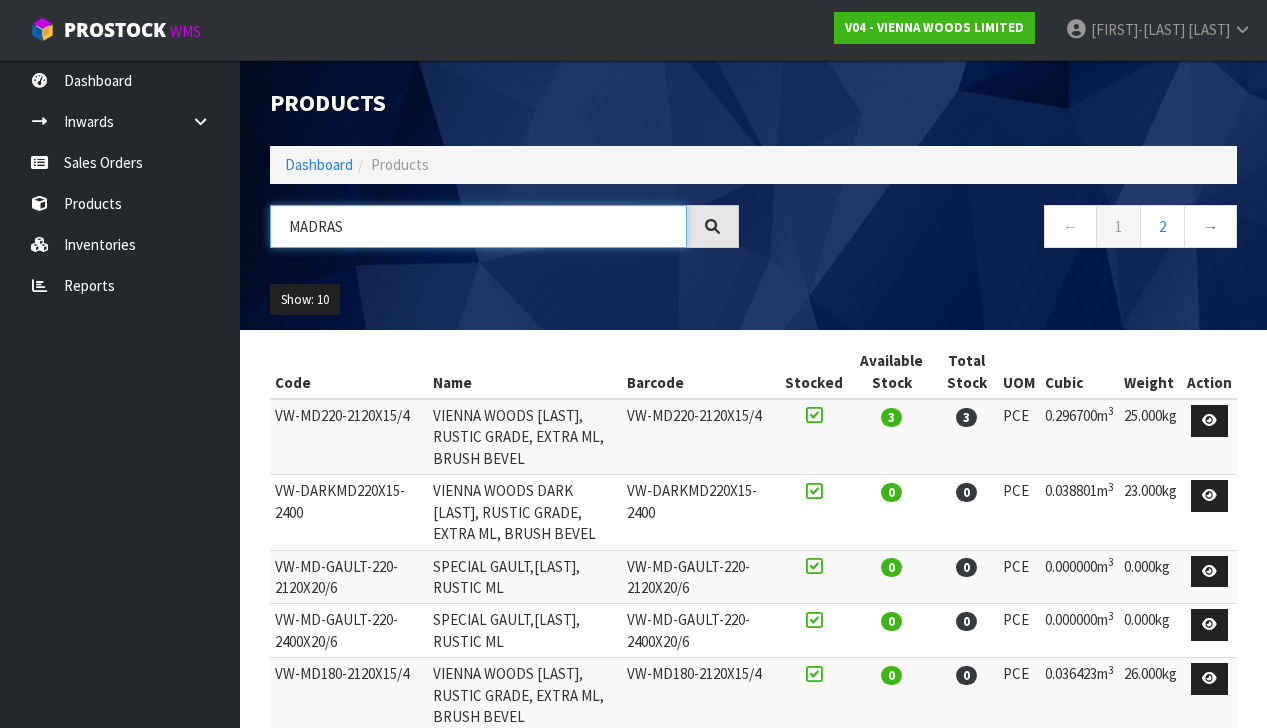click on "MADRAS" at bounding box center [478, 226] 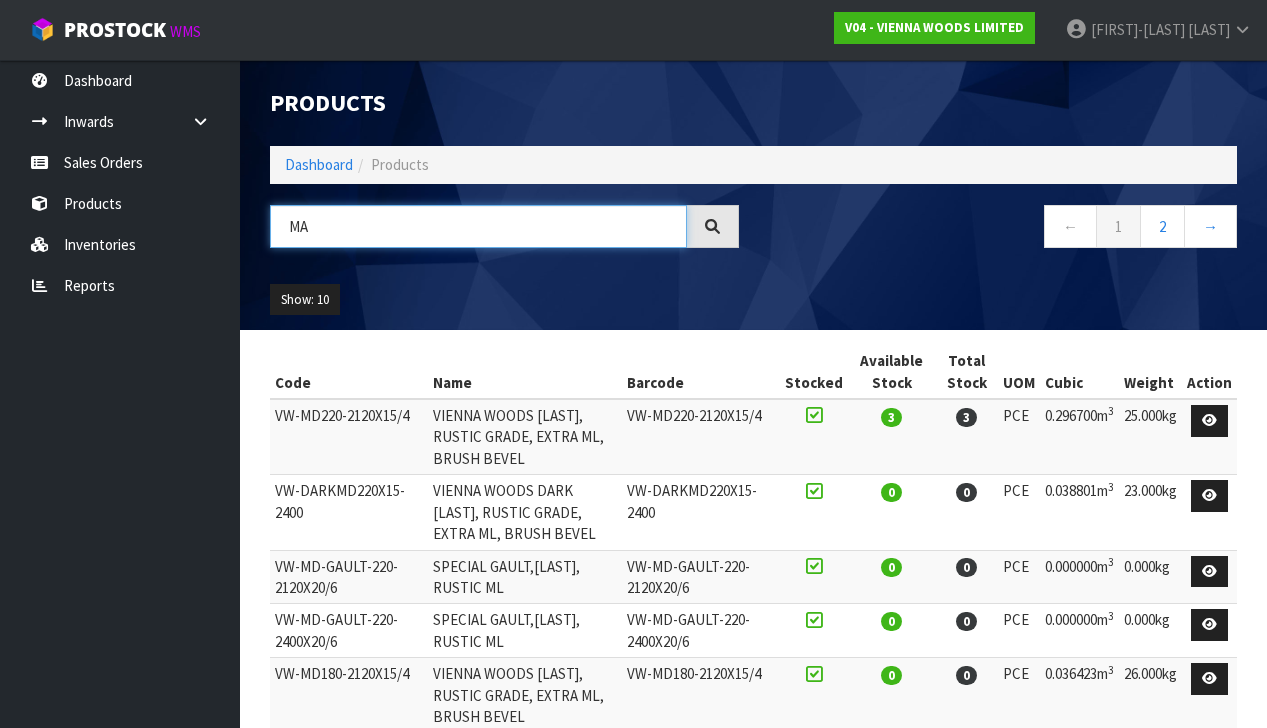type on "M" 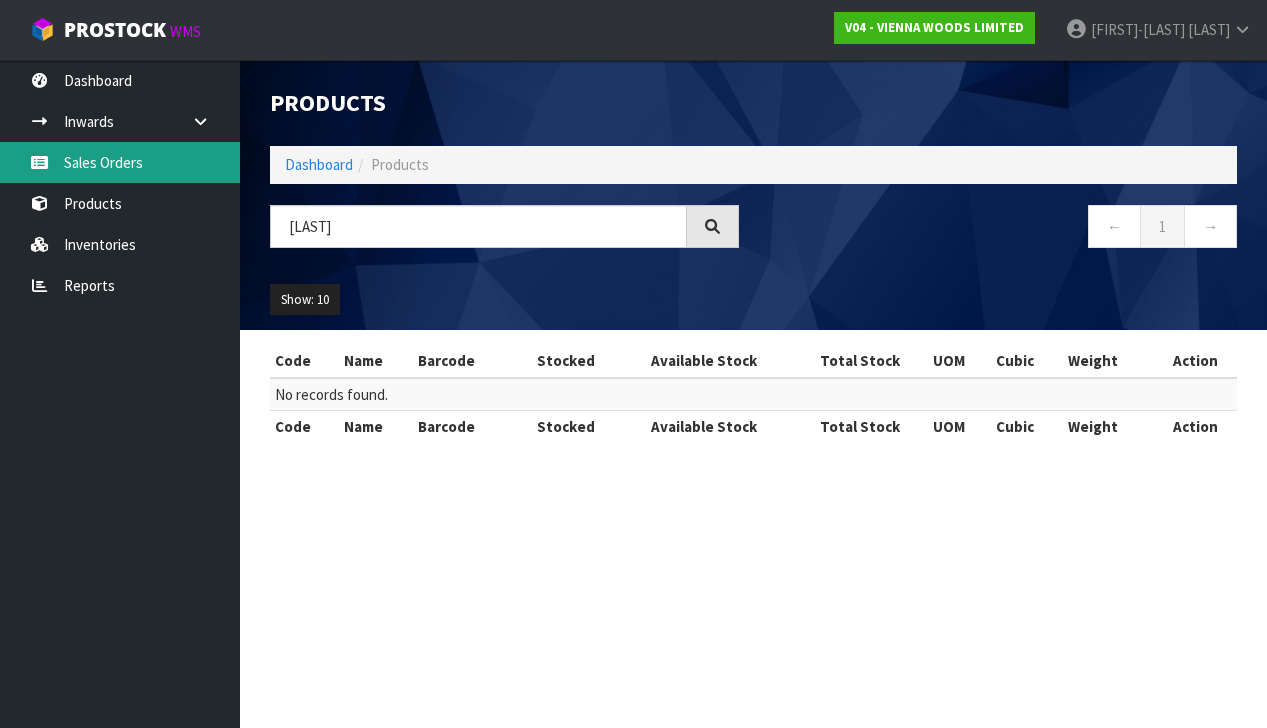 click on "Sales Orders" at bounding box center [120, 162] 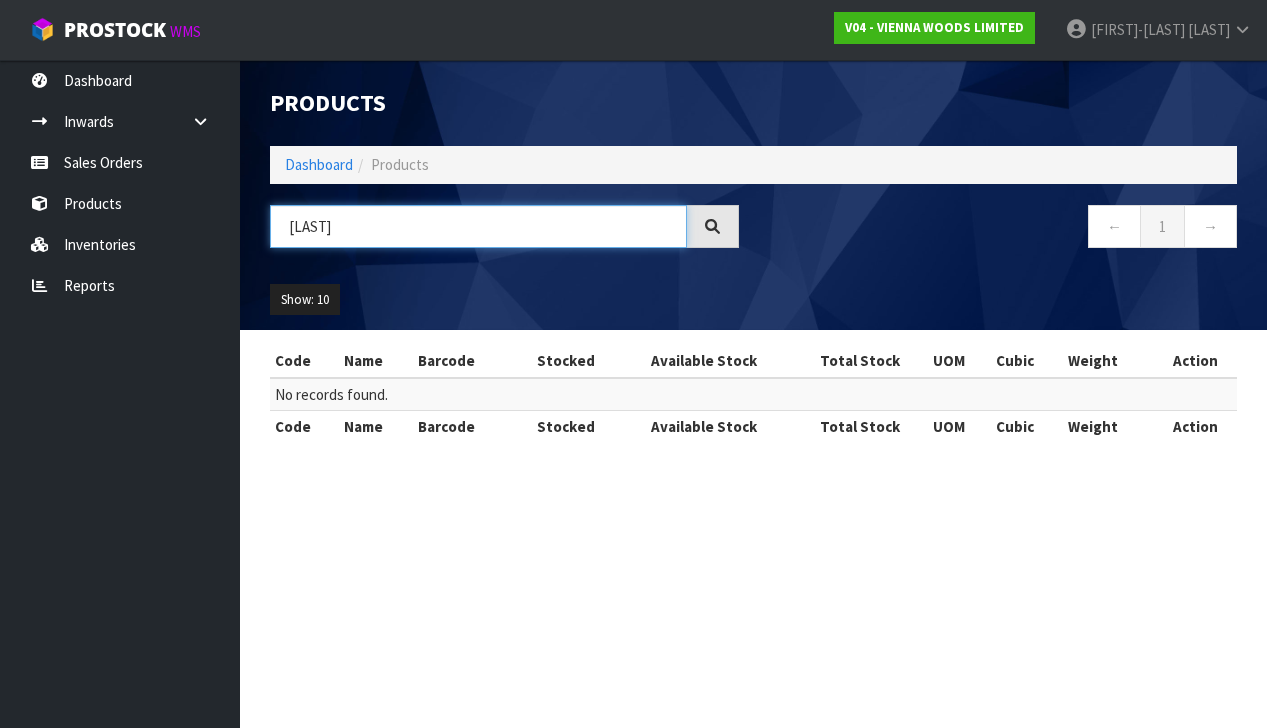 click on "[LAST]" at bounding box center (478, 226) 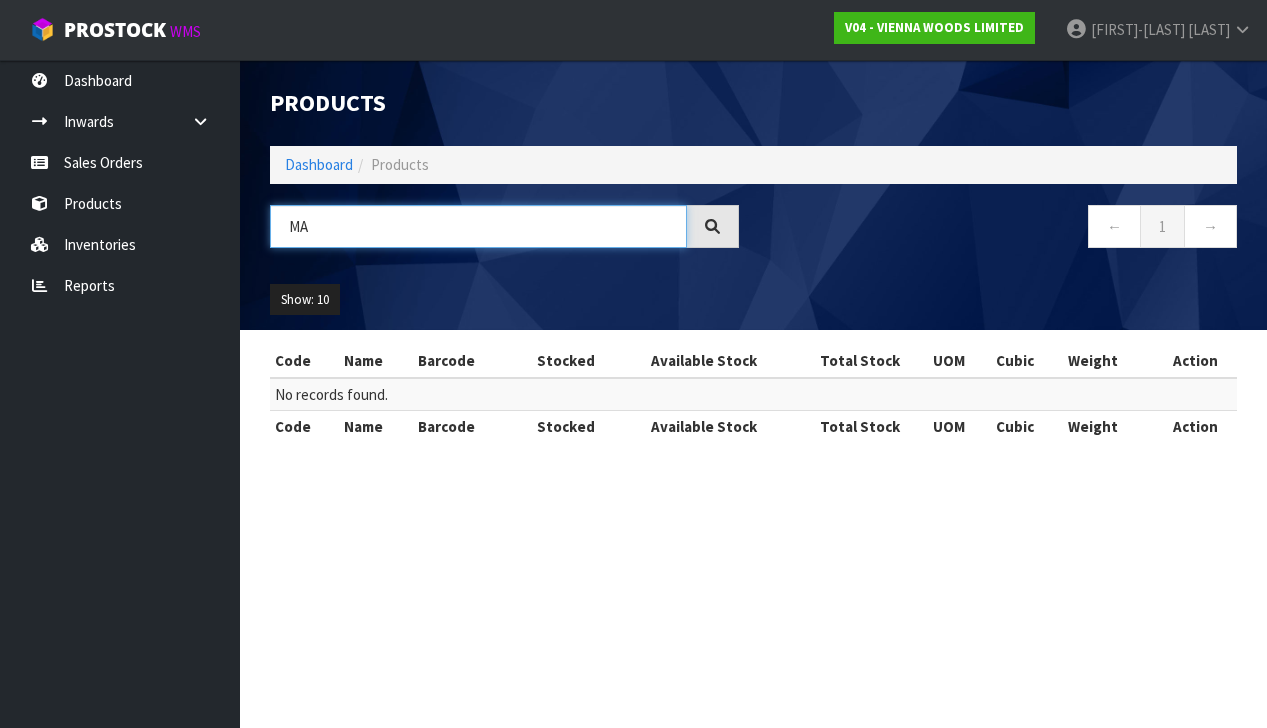 type on "M" 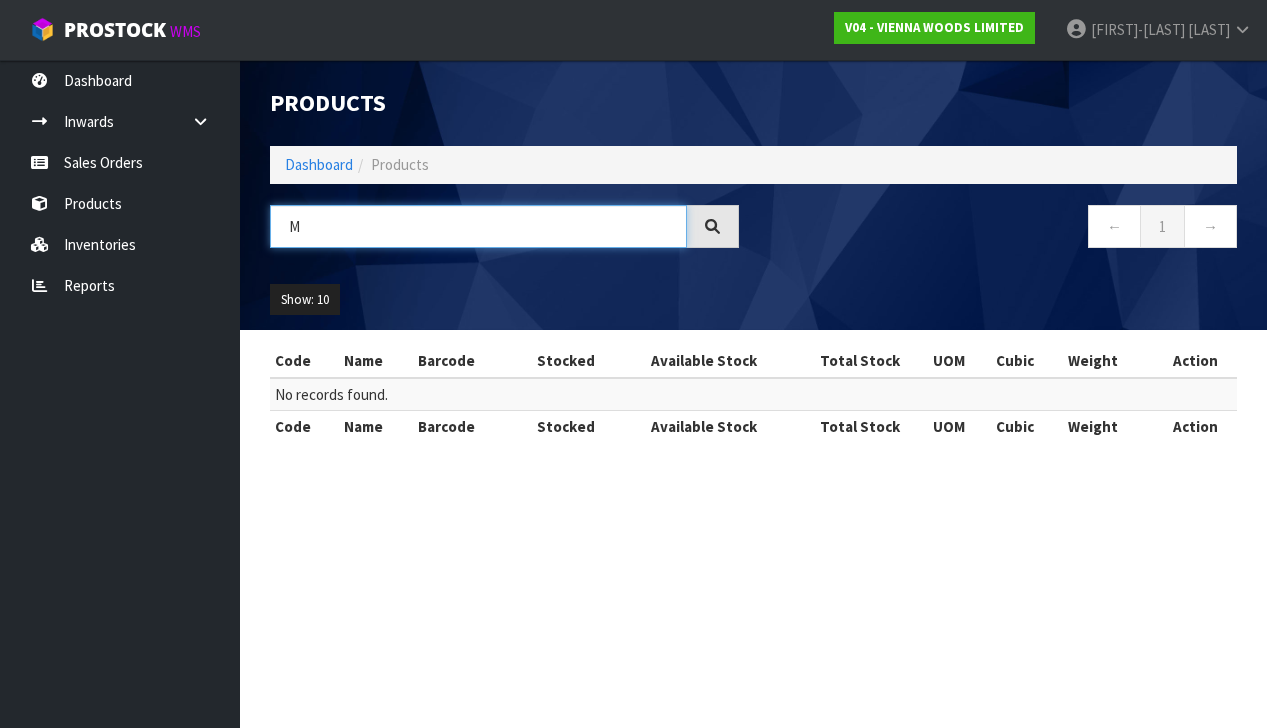 type 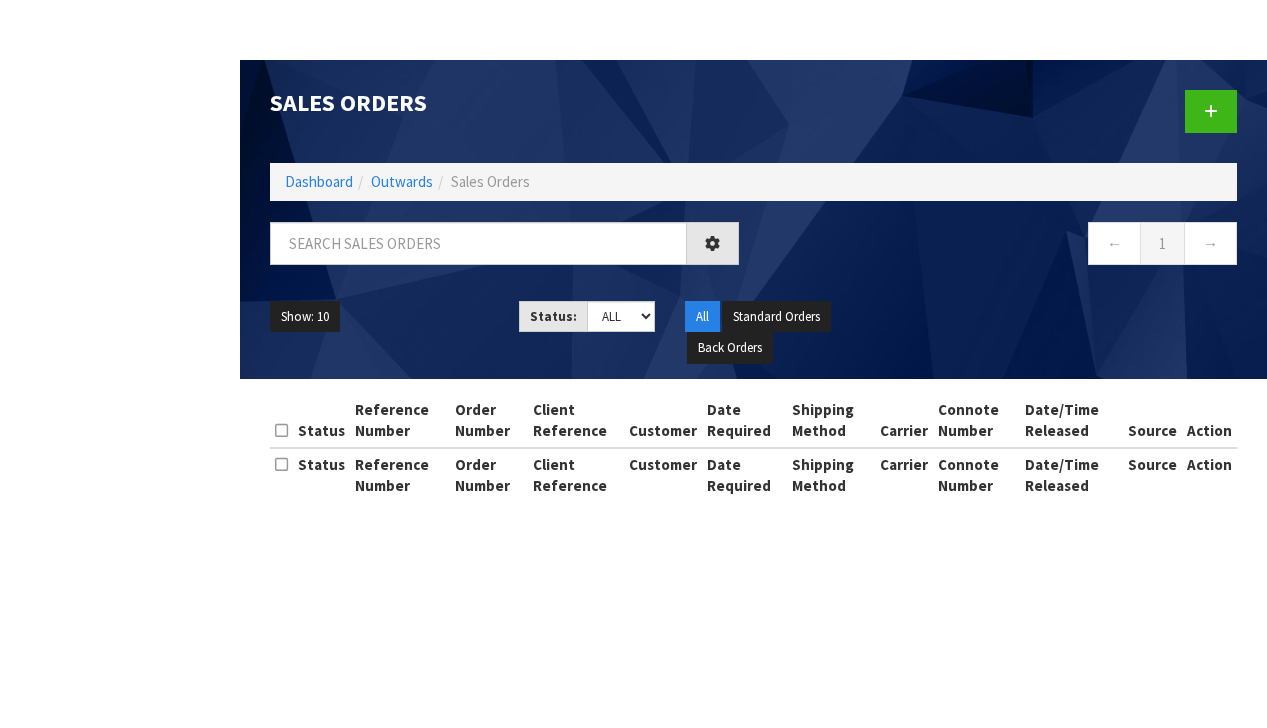 scroll, scrollTop: 0, scrollLeft: 0, axis: both 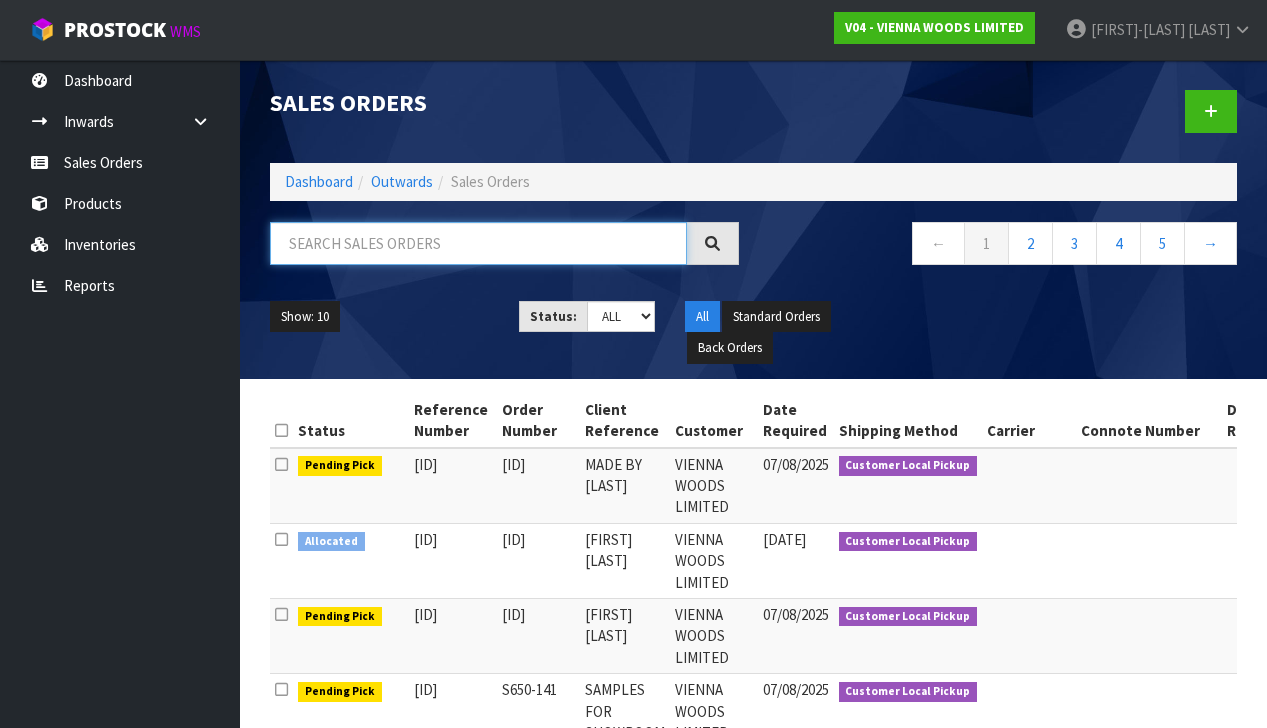 click at bounding box center [478, 243] 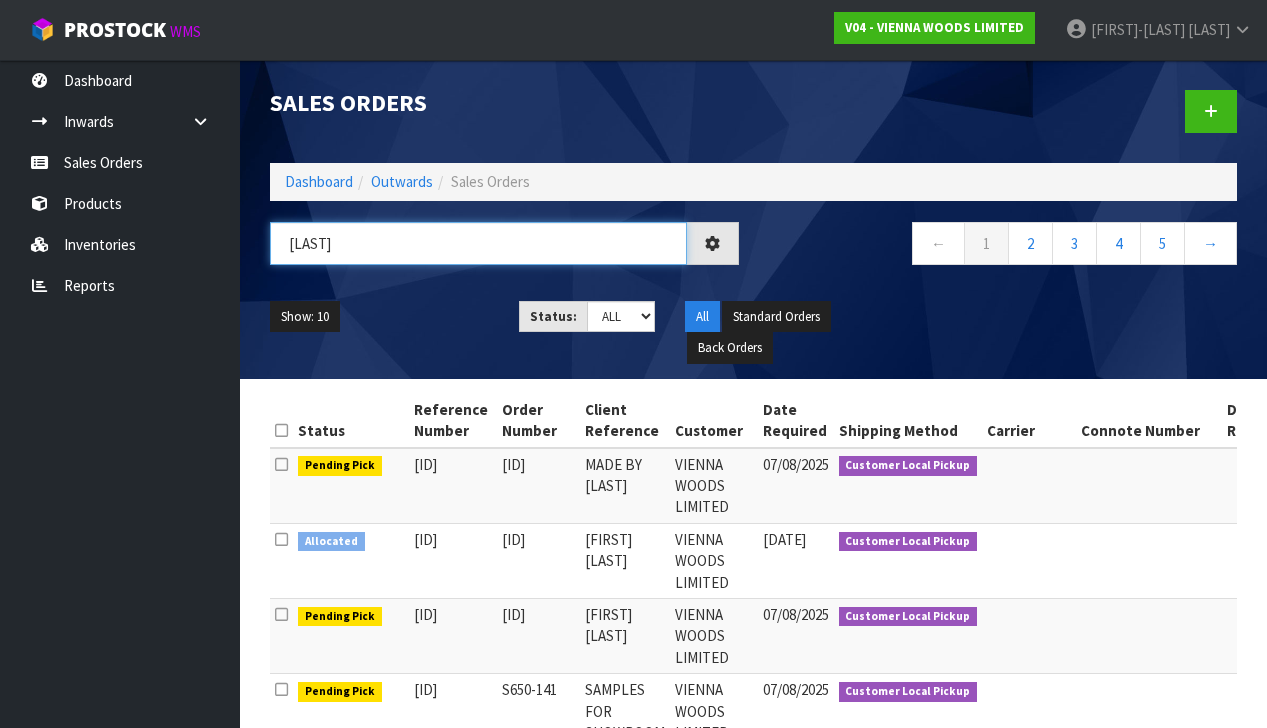 type on "[LAST]" 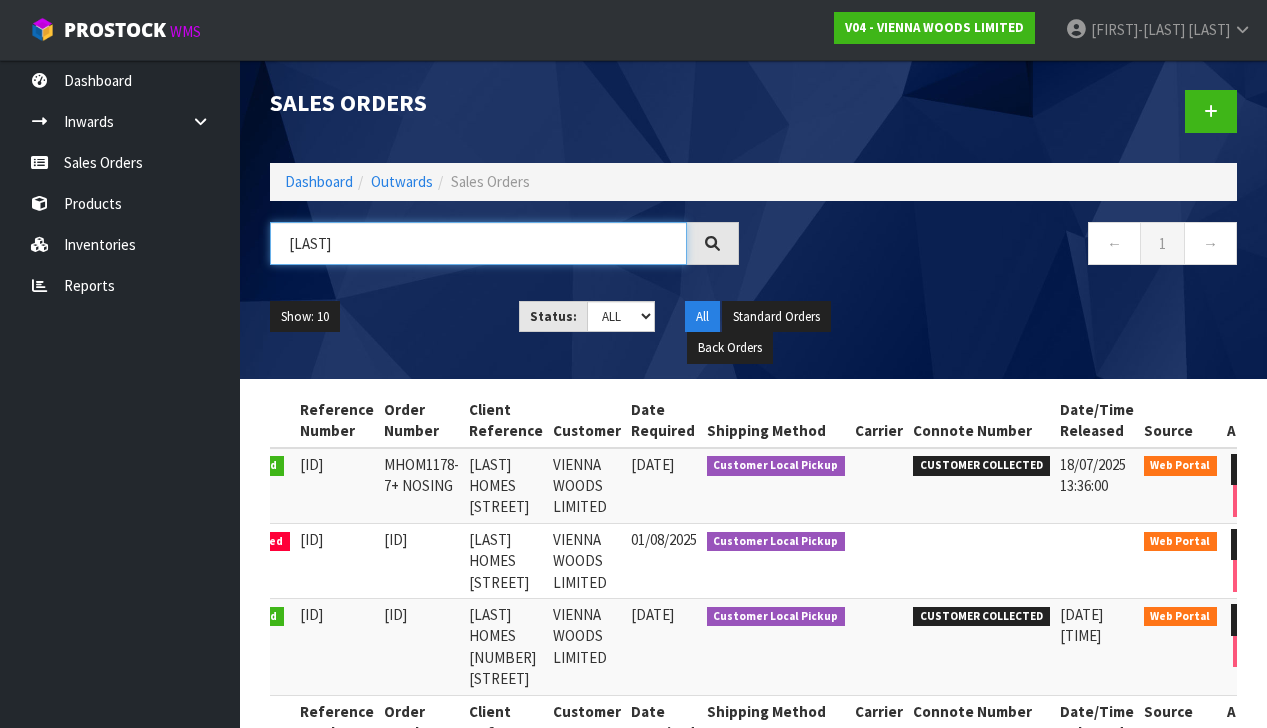 scroll, scrollTop: 0, scrollLeft: 76, axis: horizontal 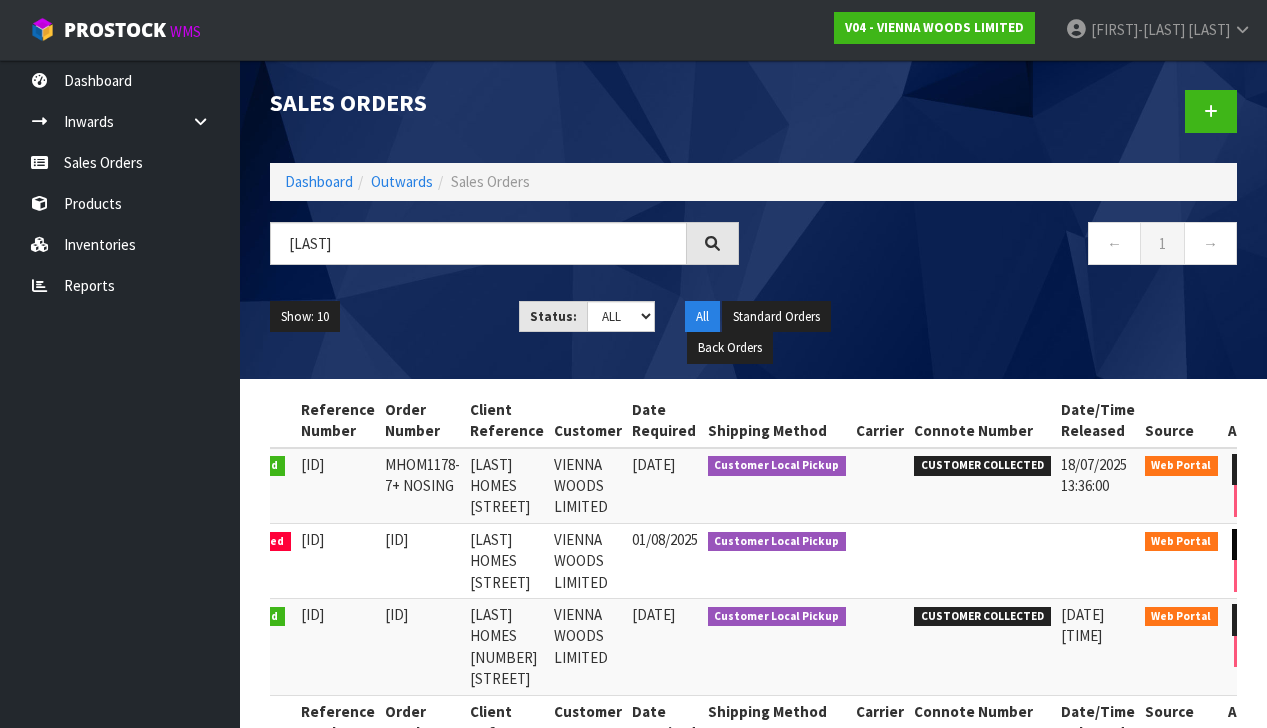 click at bounding box center (1250, 544) 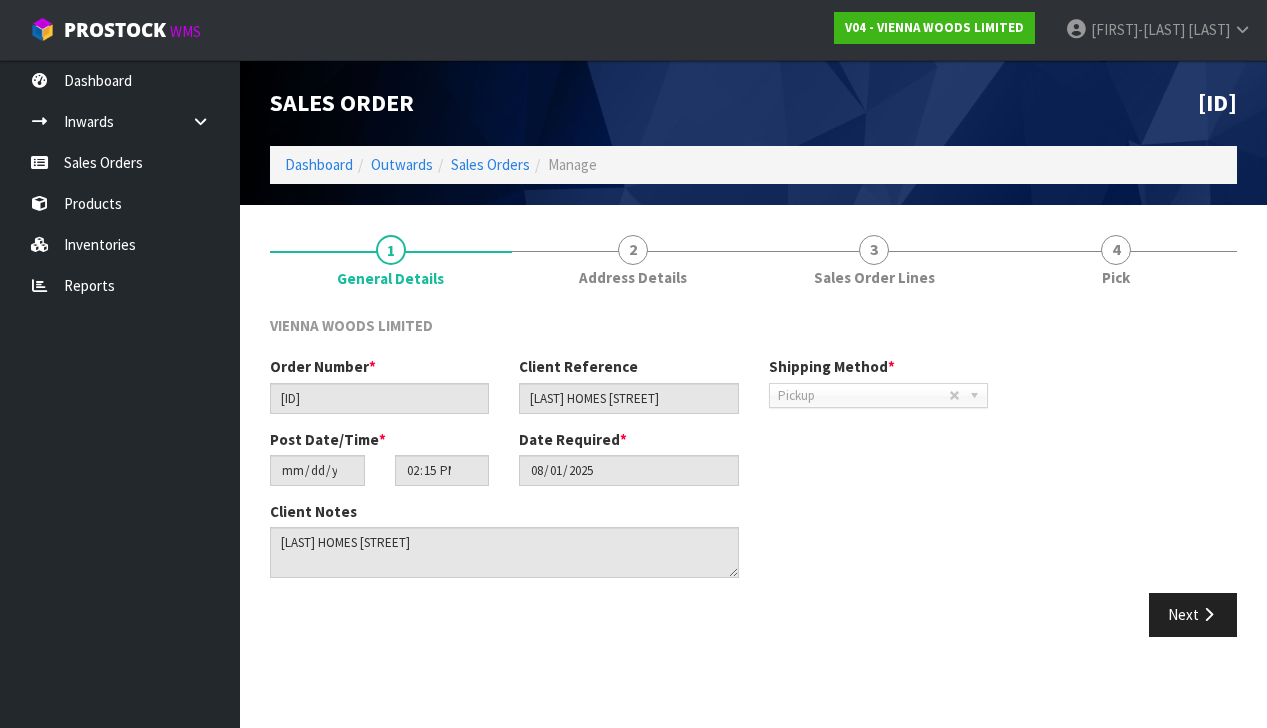 scroll, scrollTop: 0, scrollLeft: 0, axis: both 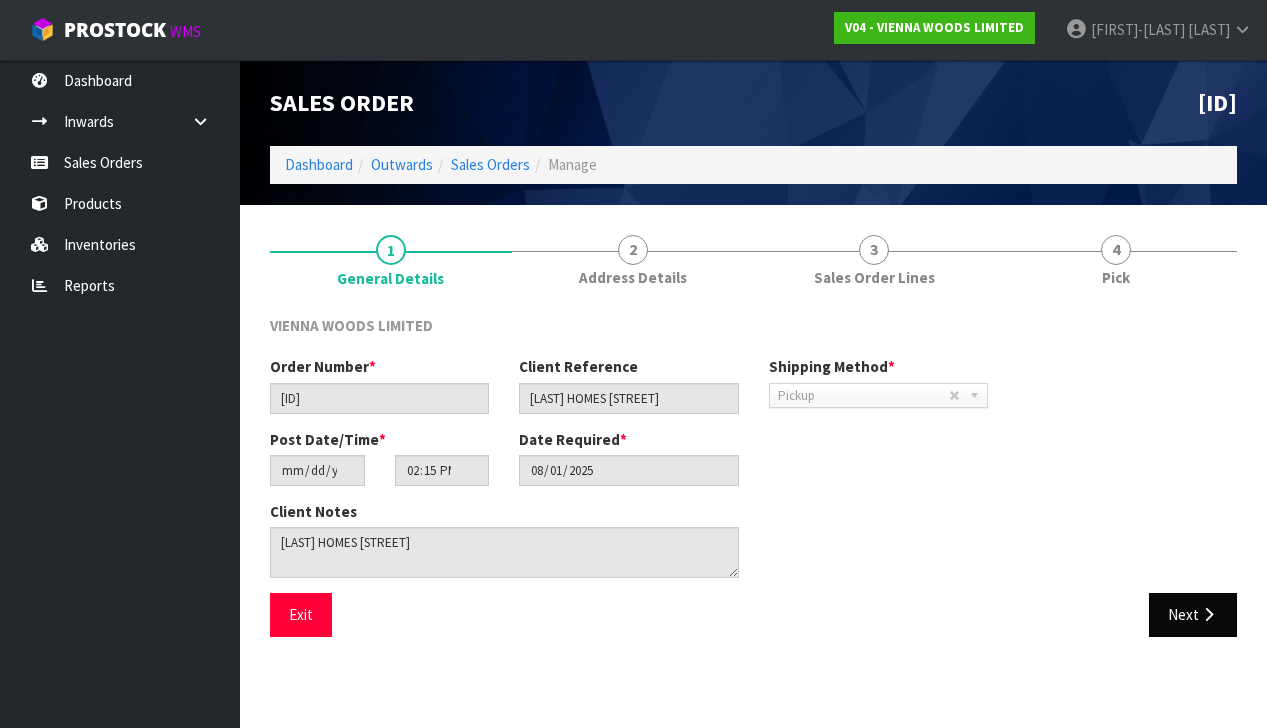 click on "Next" at bounding box center (1193, 614) 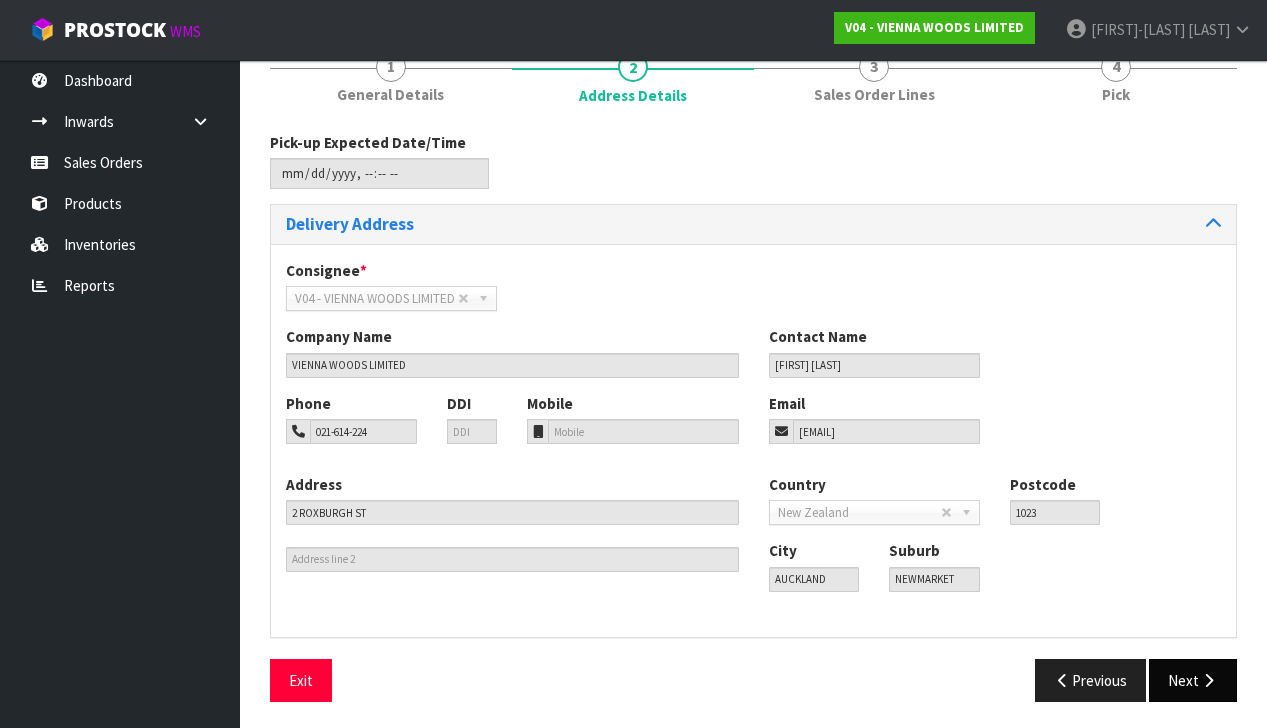 scroll, scrollTop: 182, scrollLeft: 0, axis: vertical 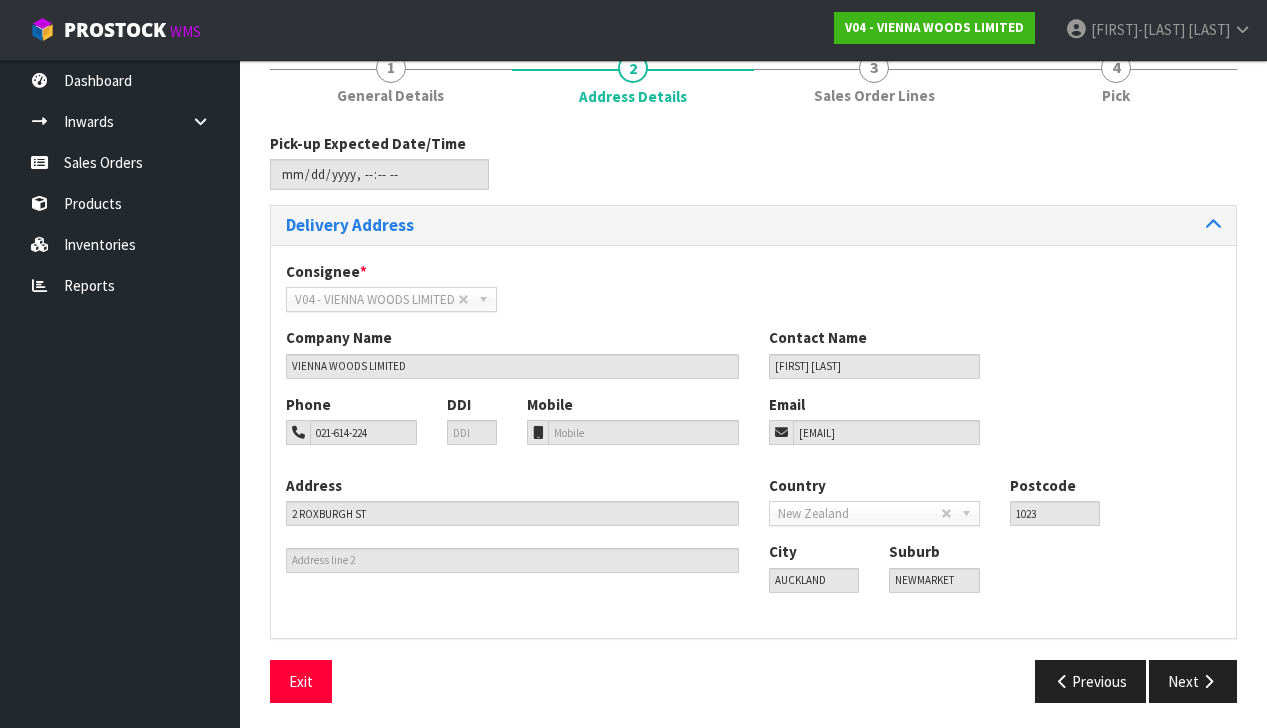 click on "Next" at bounding box center (1193, 681) 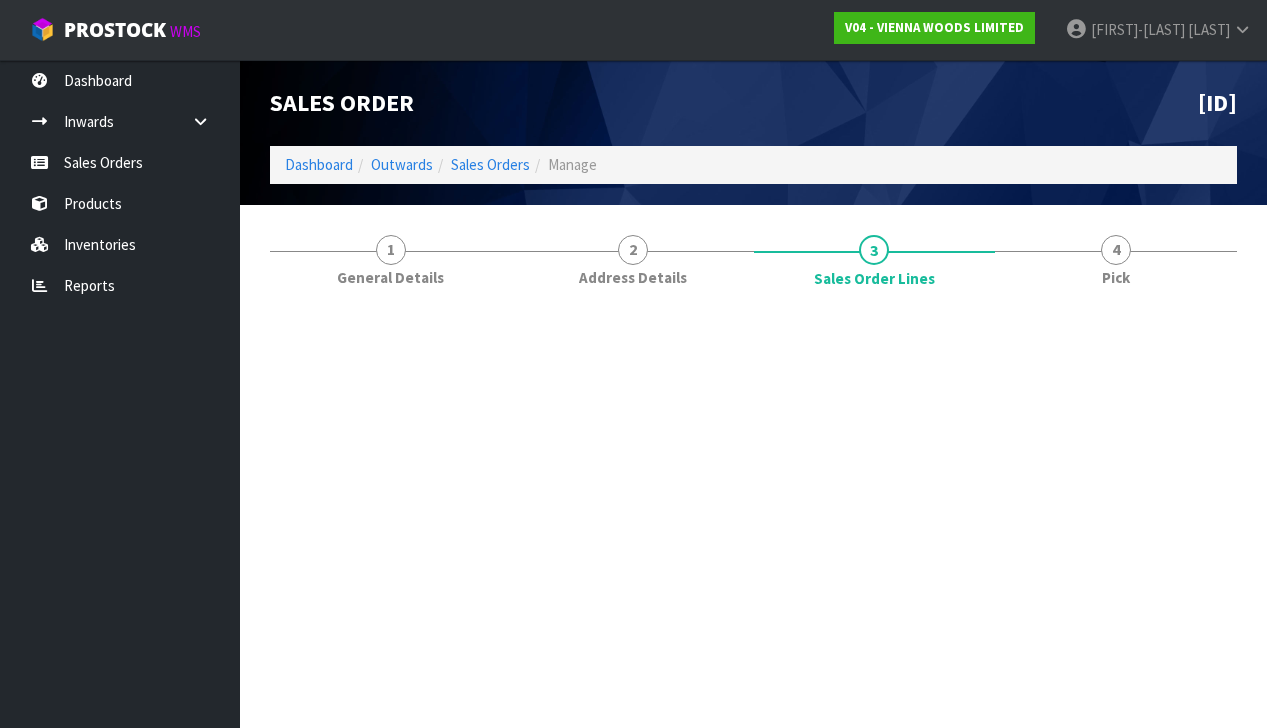 scroll, scrollTop: 0, scrollLeft: 0, axis: both 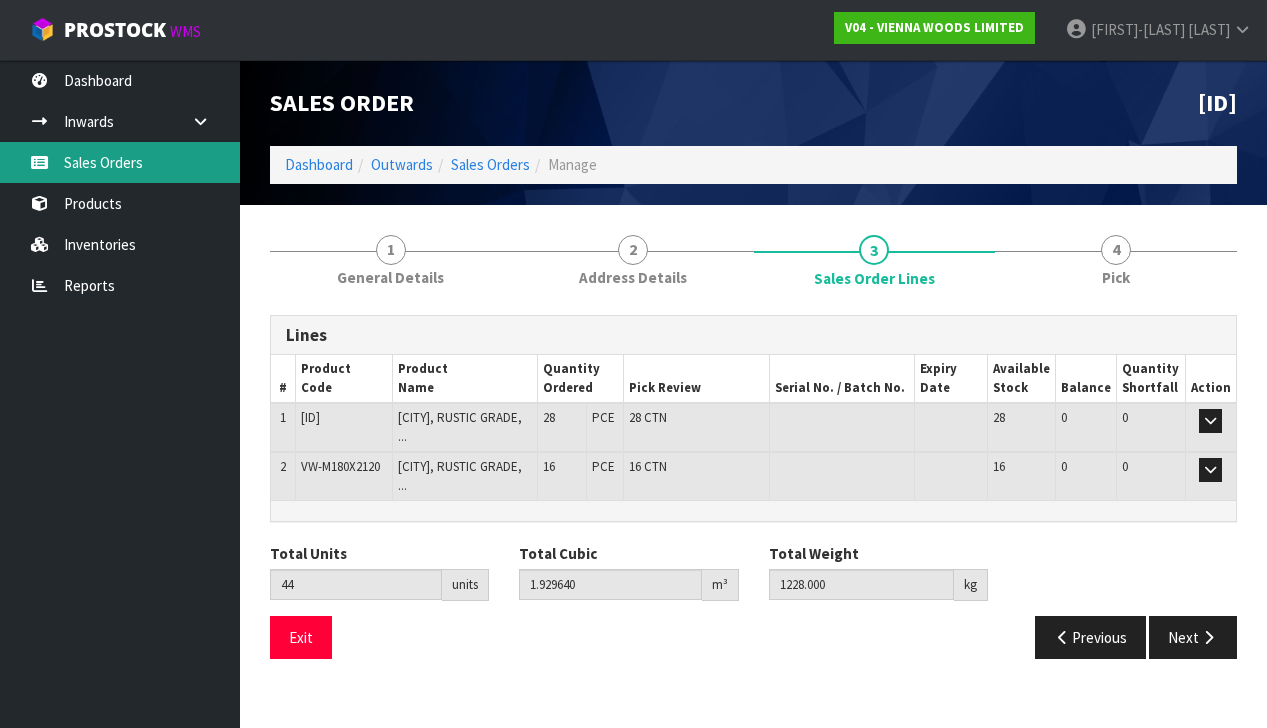click on "Sales Orders" at bounding box center (120, 162) 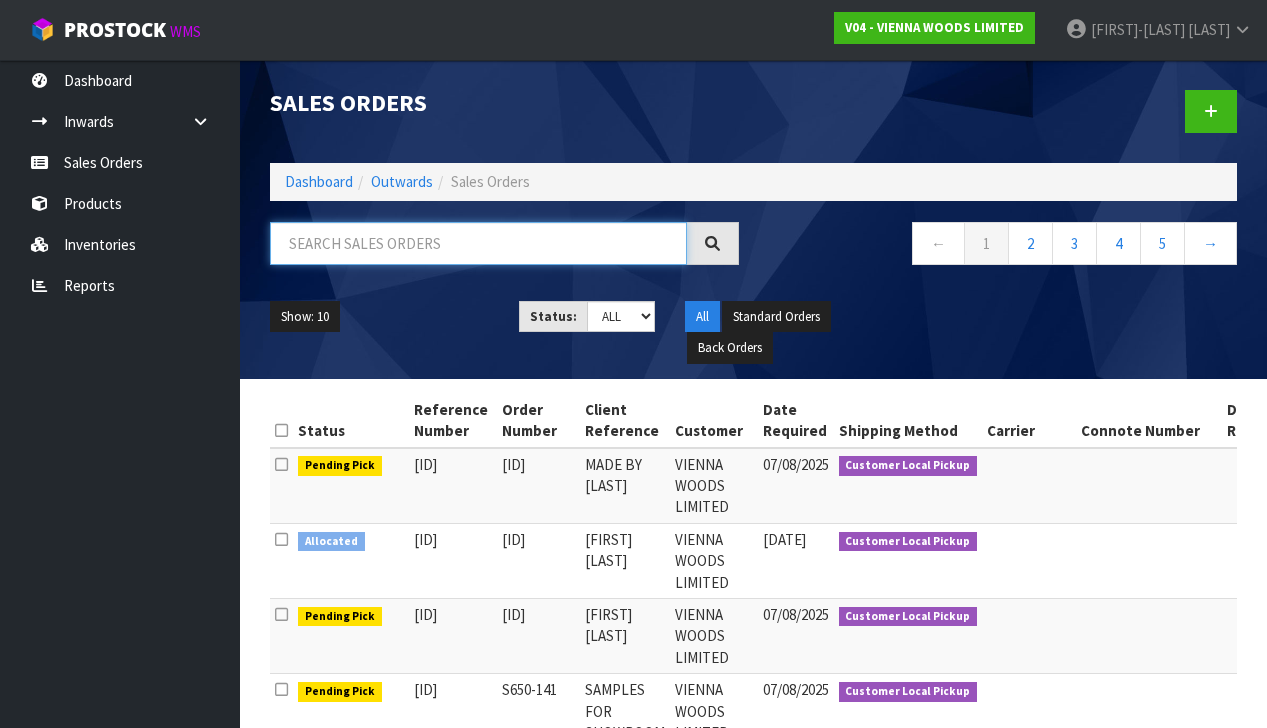 click at bounding box center (478, 243) 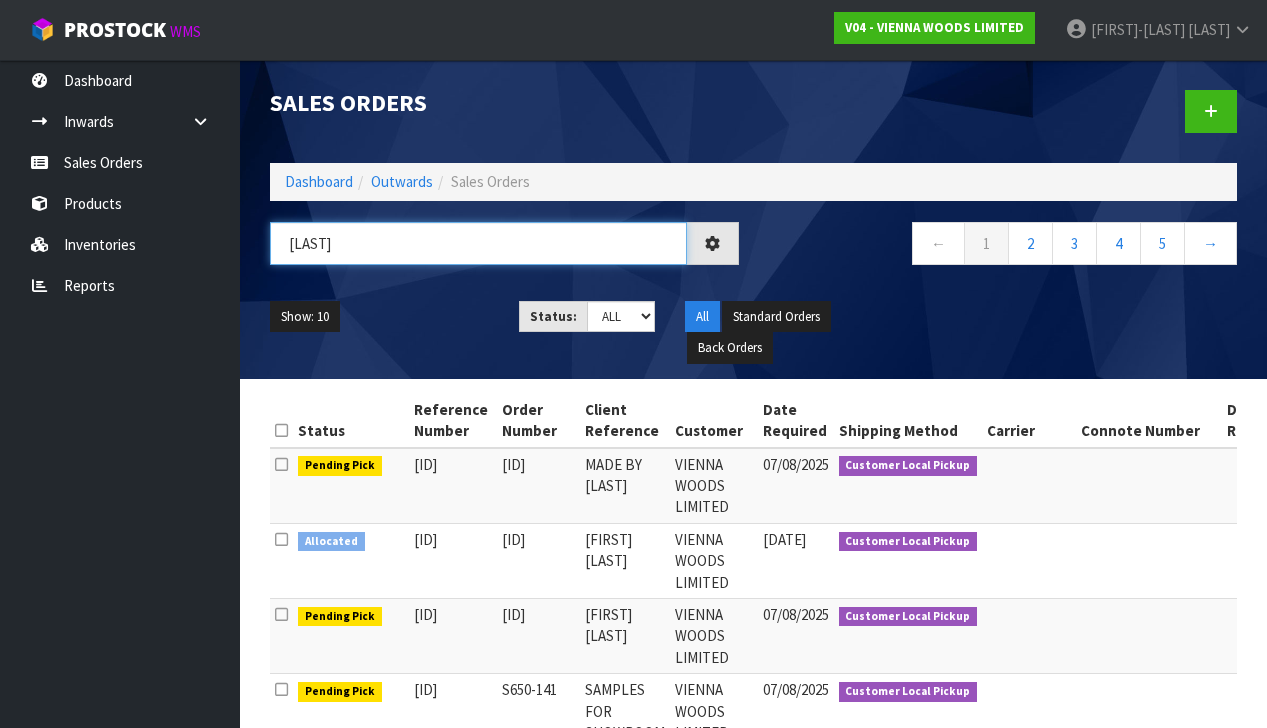 type on "[LAST]" 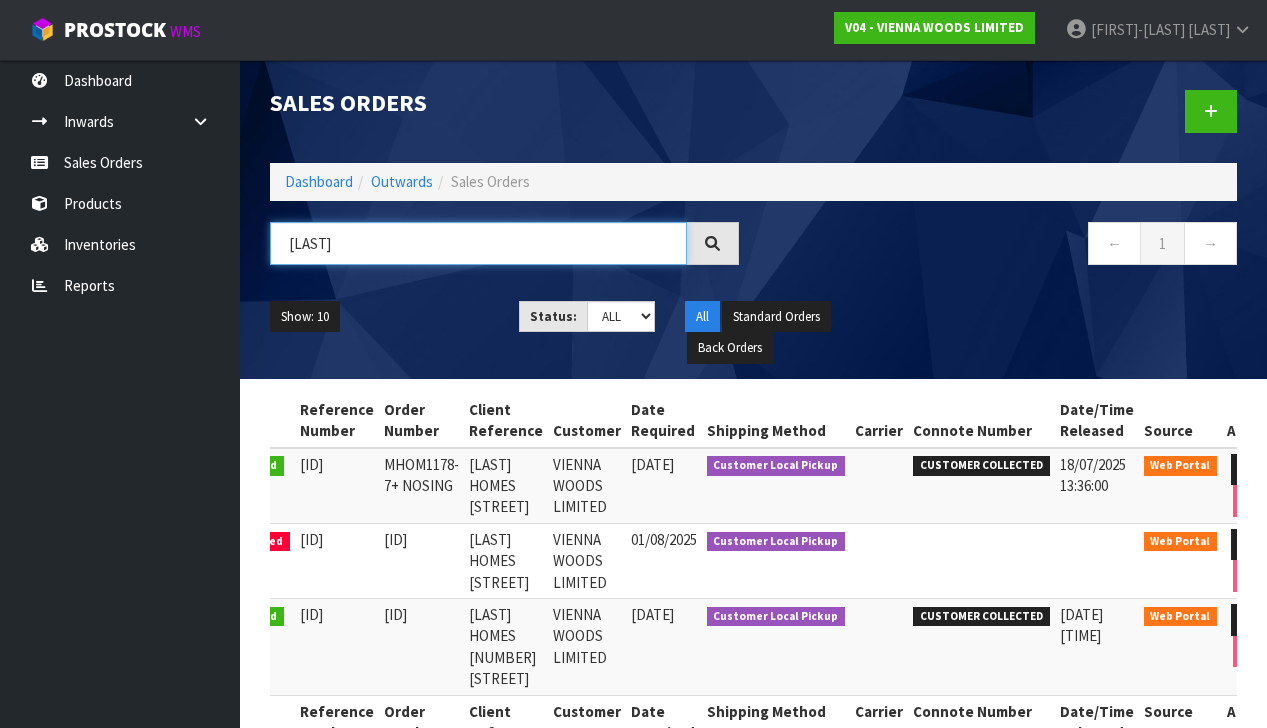 scroll, scrollTop: 0, scrollLeft: 76, axis: horizontal 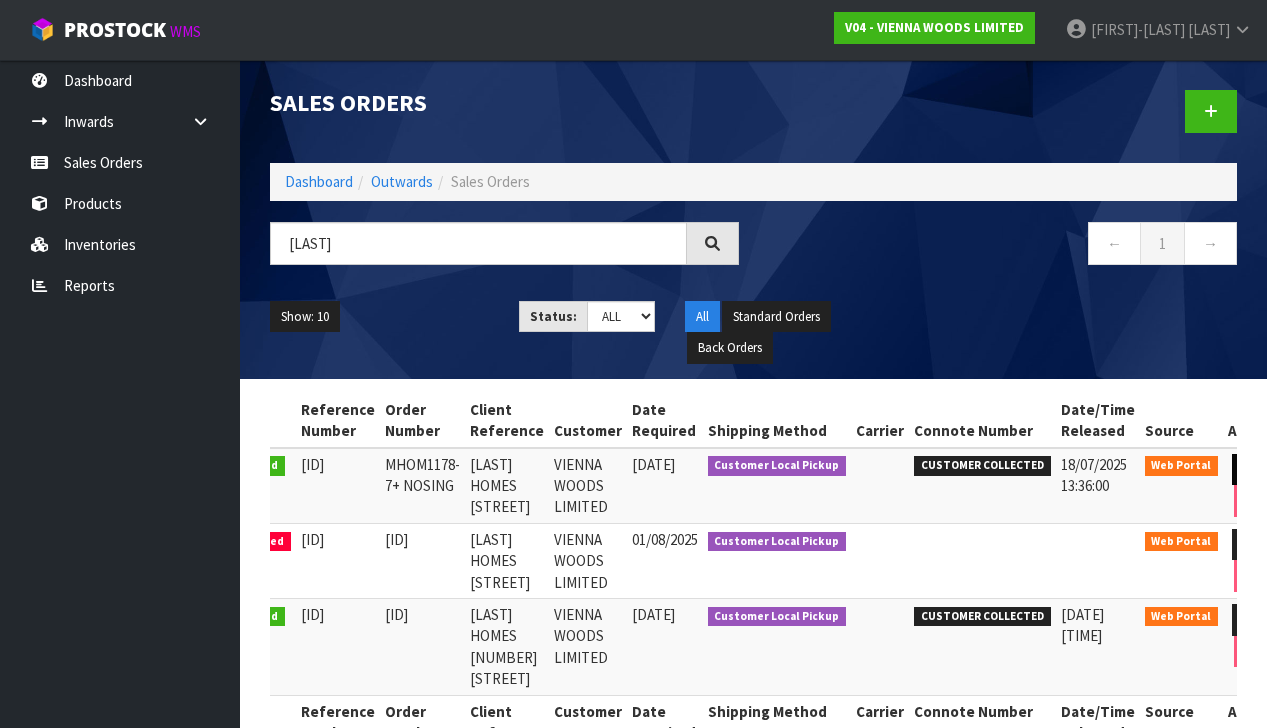 click at bounding box center (1250, 469) 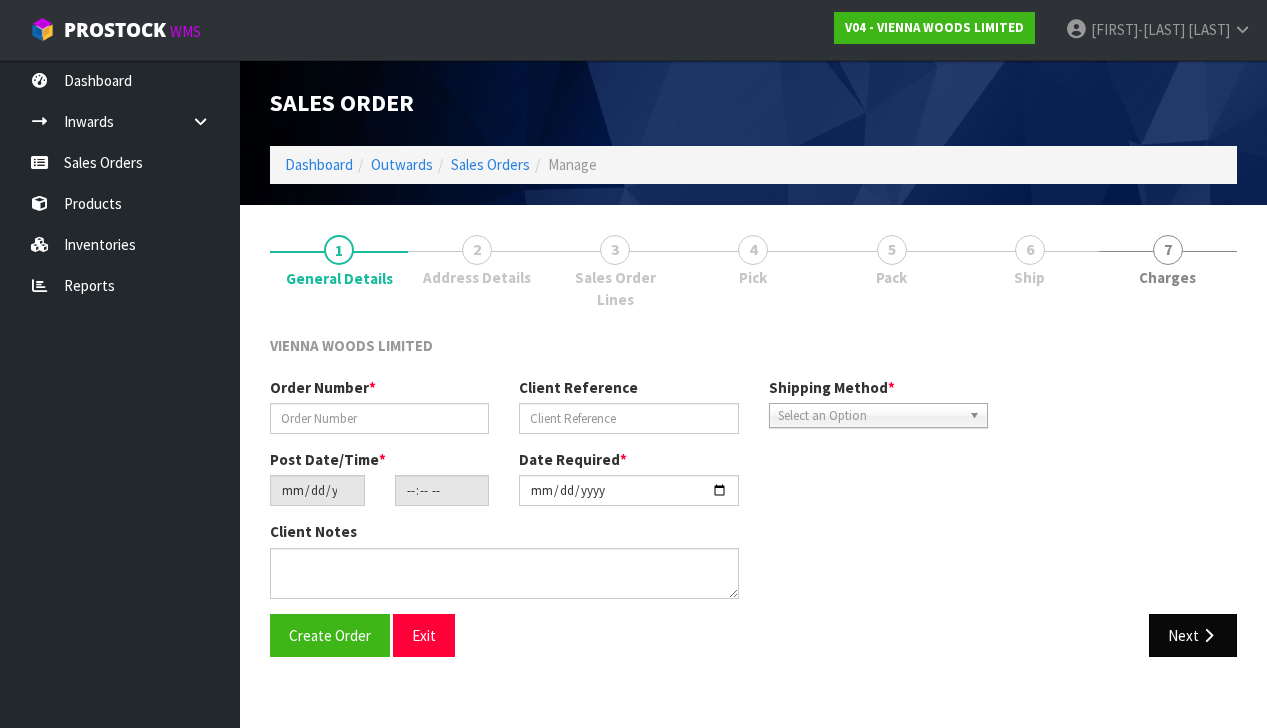 type on "MHOM1178-7+ NOSING" 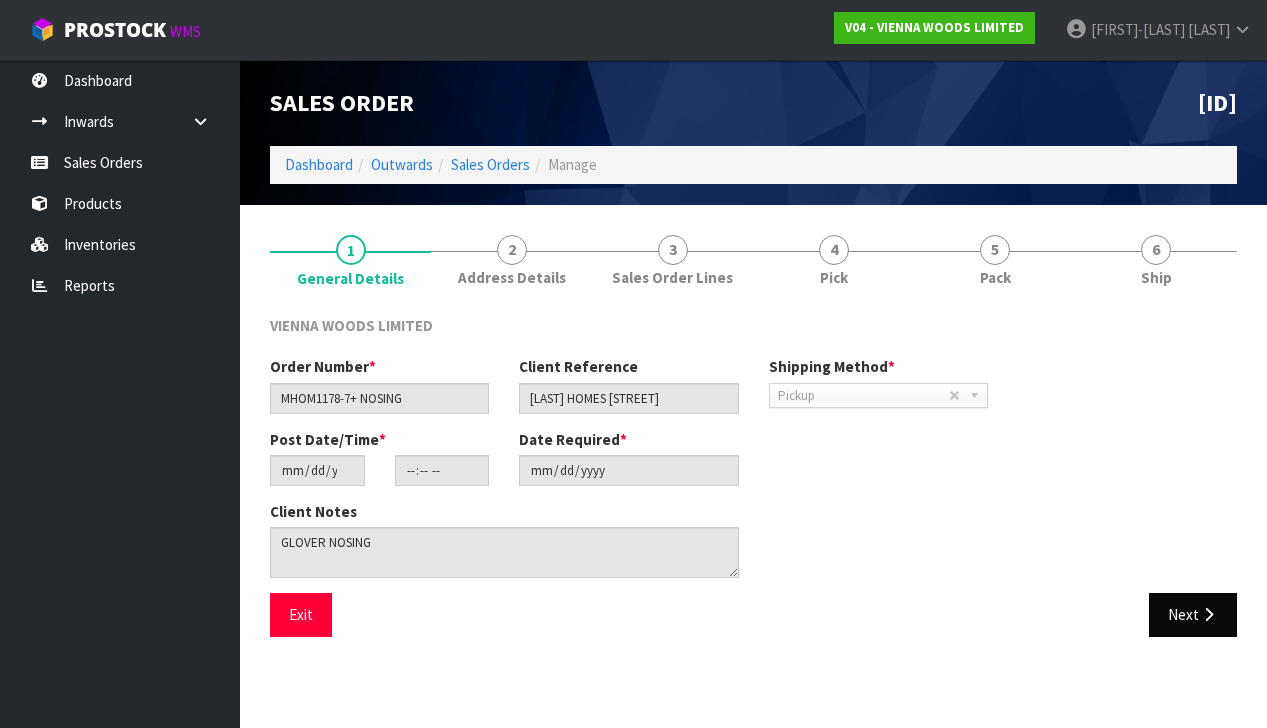 click on "Next" at bounding box center (1193, 614) 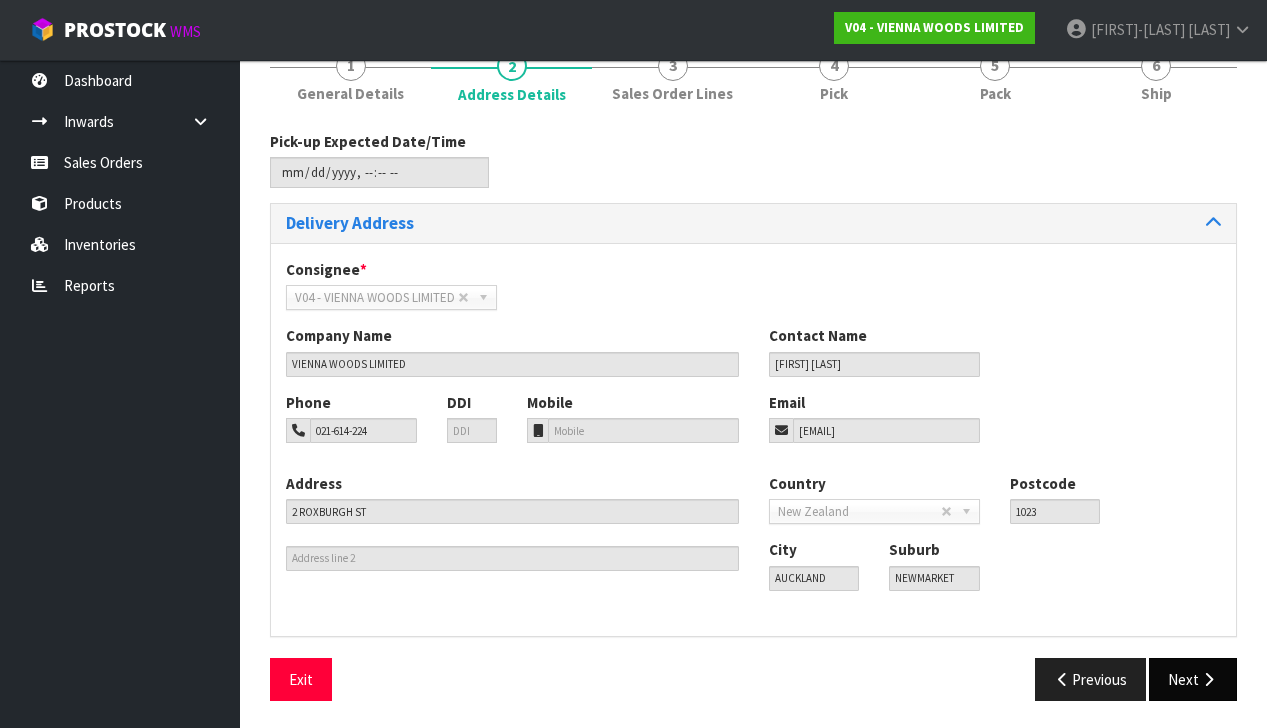 scroll, scrollTop: 182, scrollLeft: 0, axis: vertical 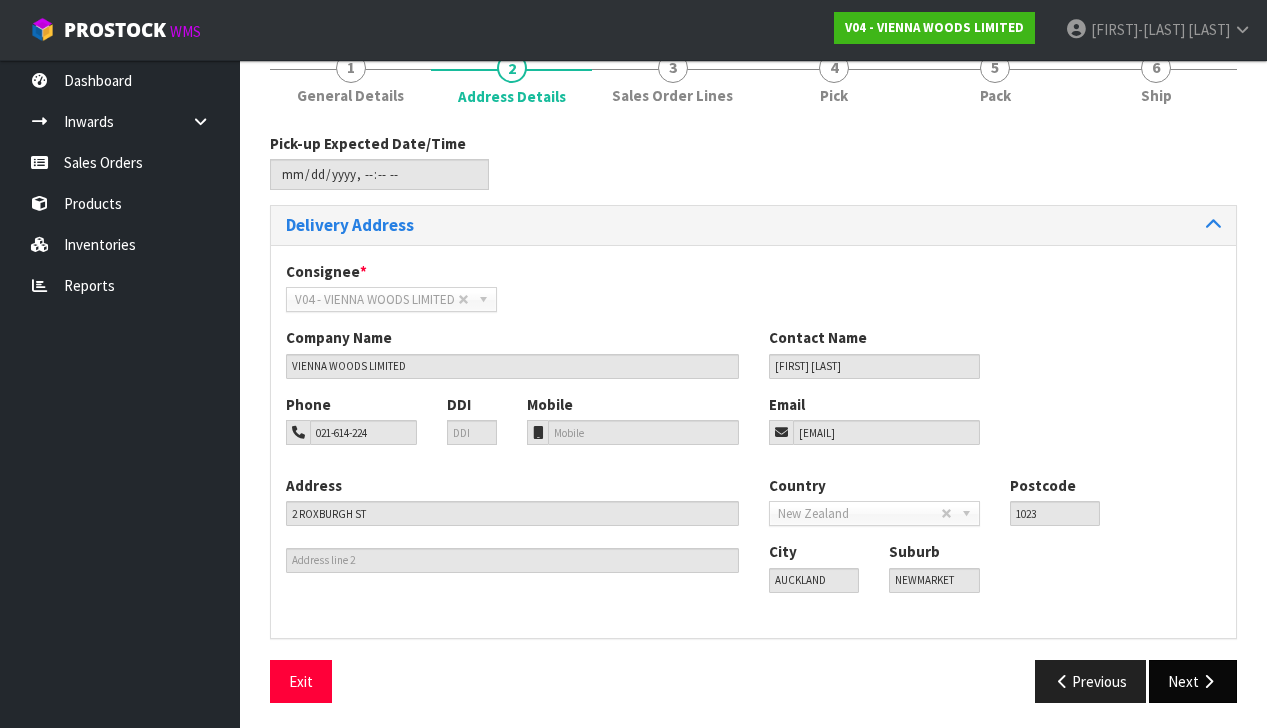 click on "Next" at bounding box center (1193, 681) 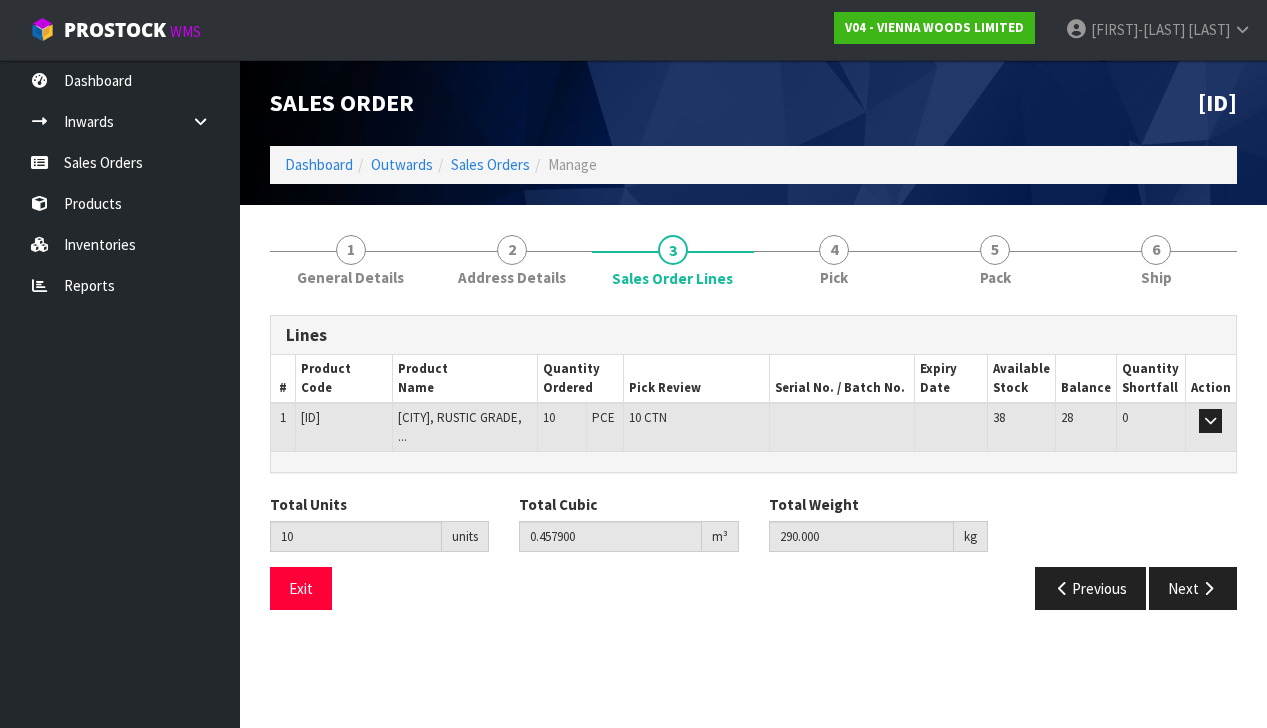 scroll, scrollTop: 0, scrollLeft: 0, axis: both 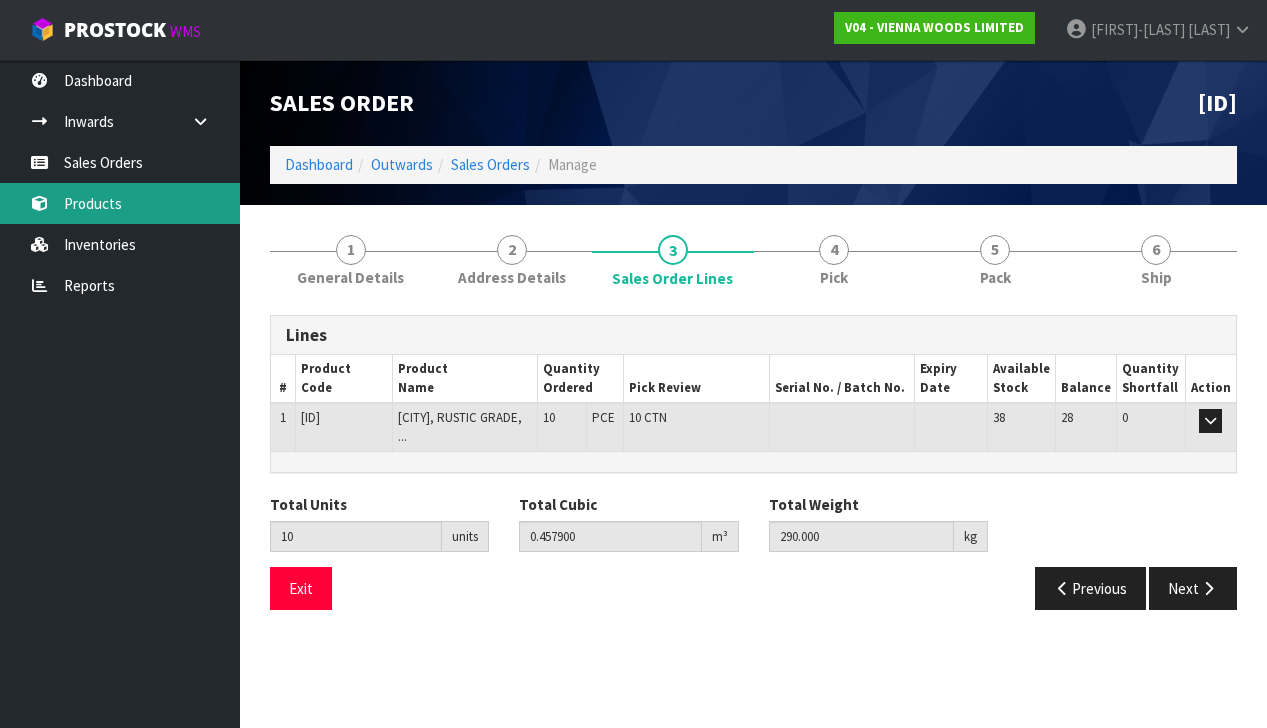 click on "Products" at bounding box center [120, 203] 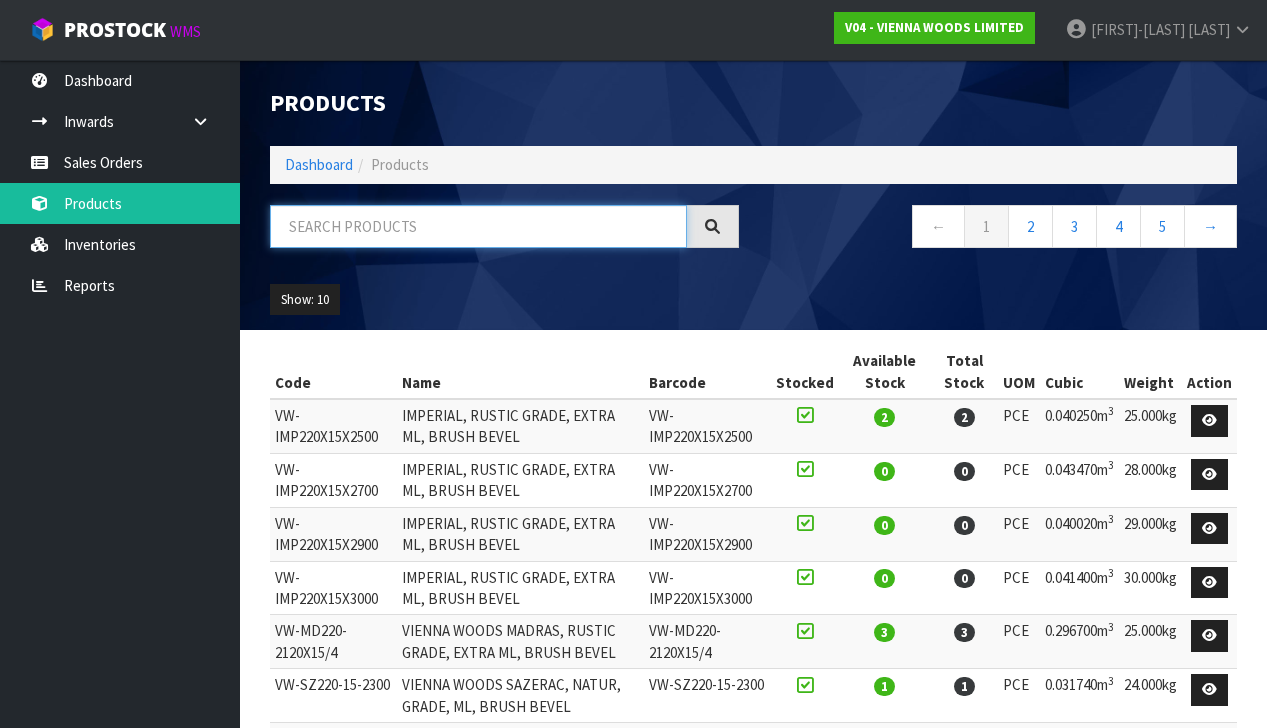 click at bounding box center (478, 226) 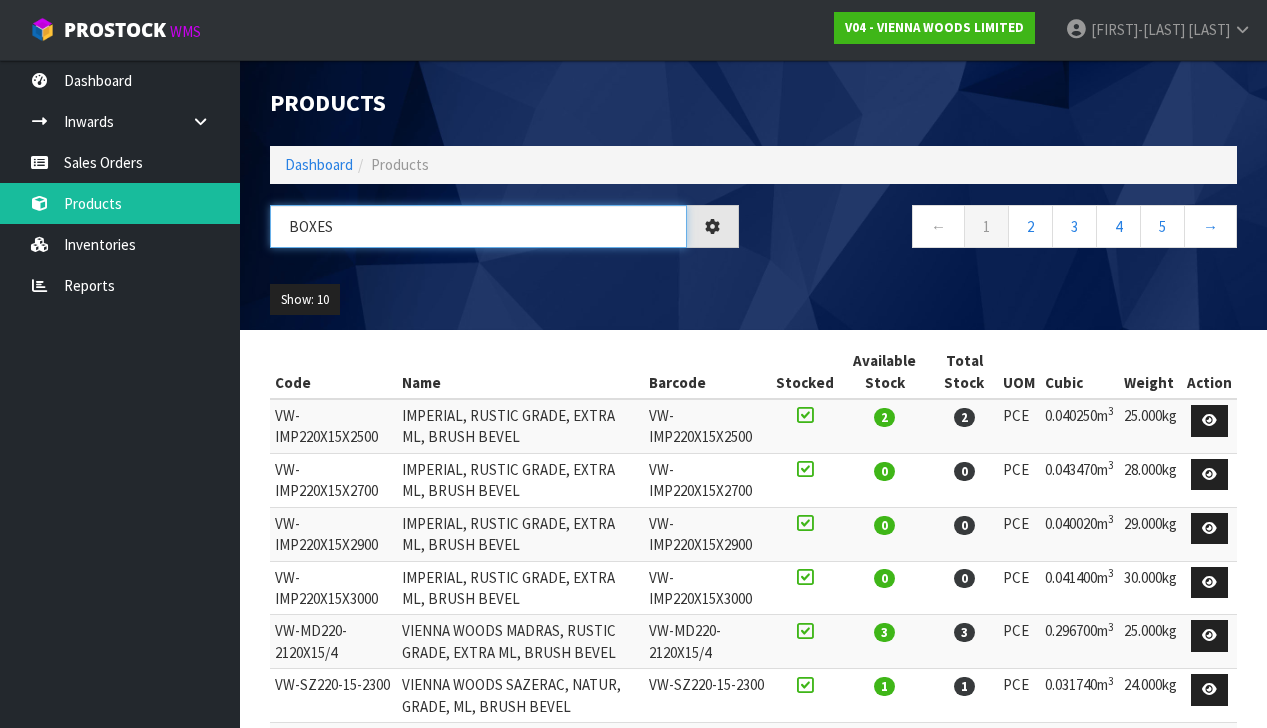 type on "BOXES" 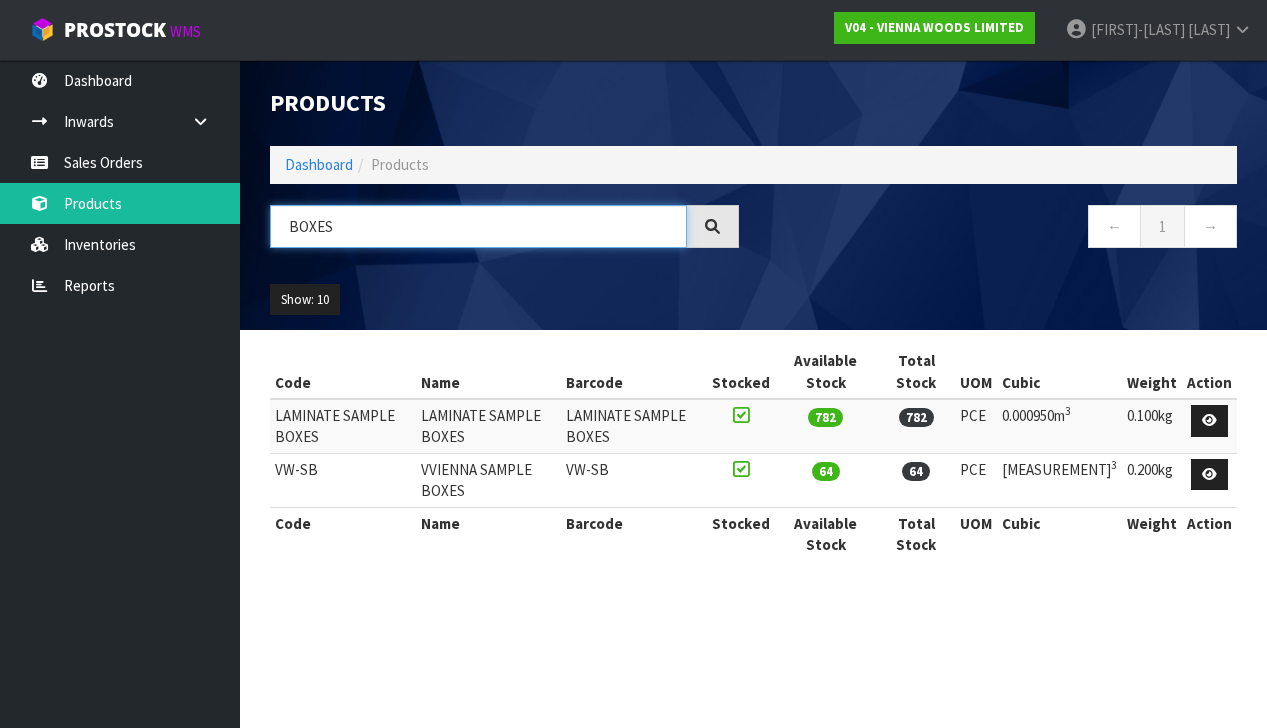 click on "BOXES" at bounding box center [478, 226] 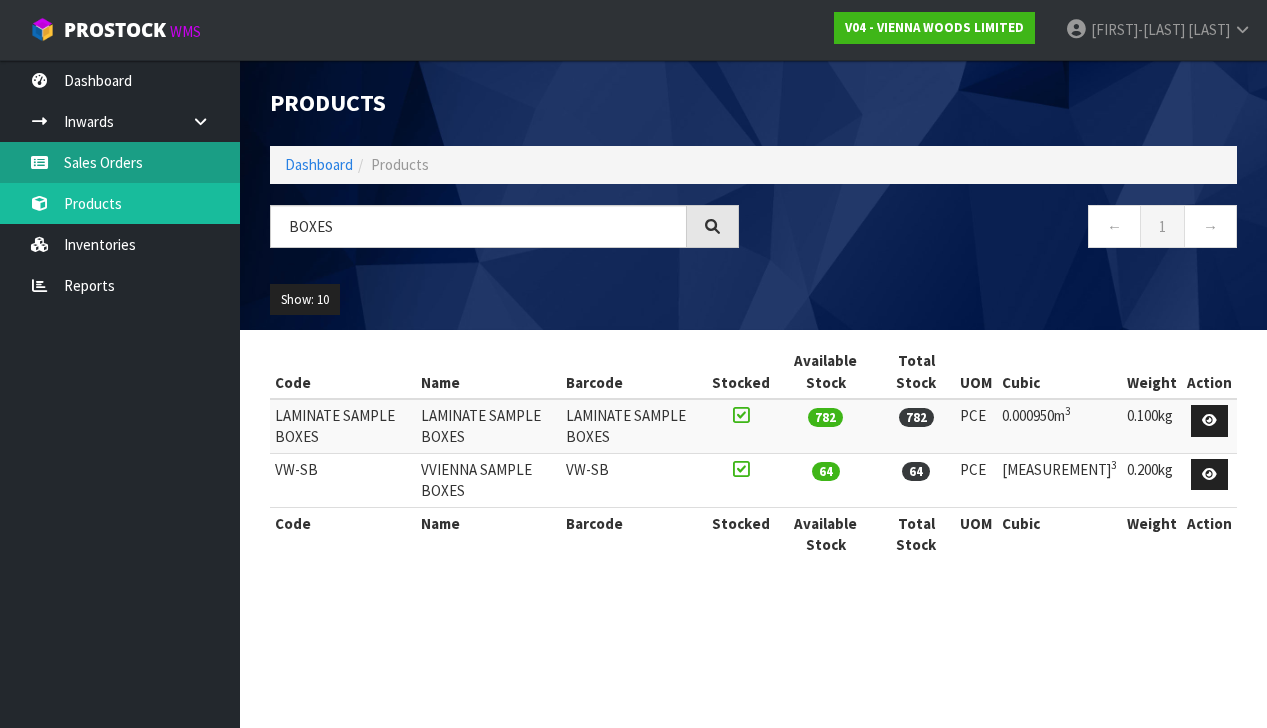 click on "Sales Orders" at bounding box center (120, 162) 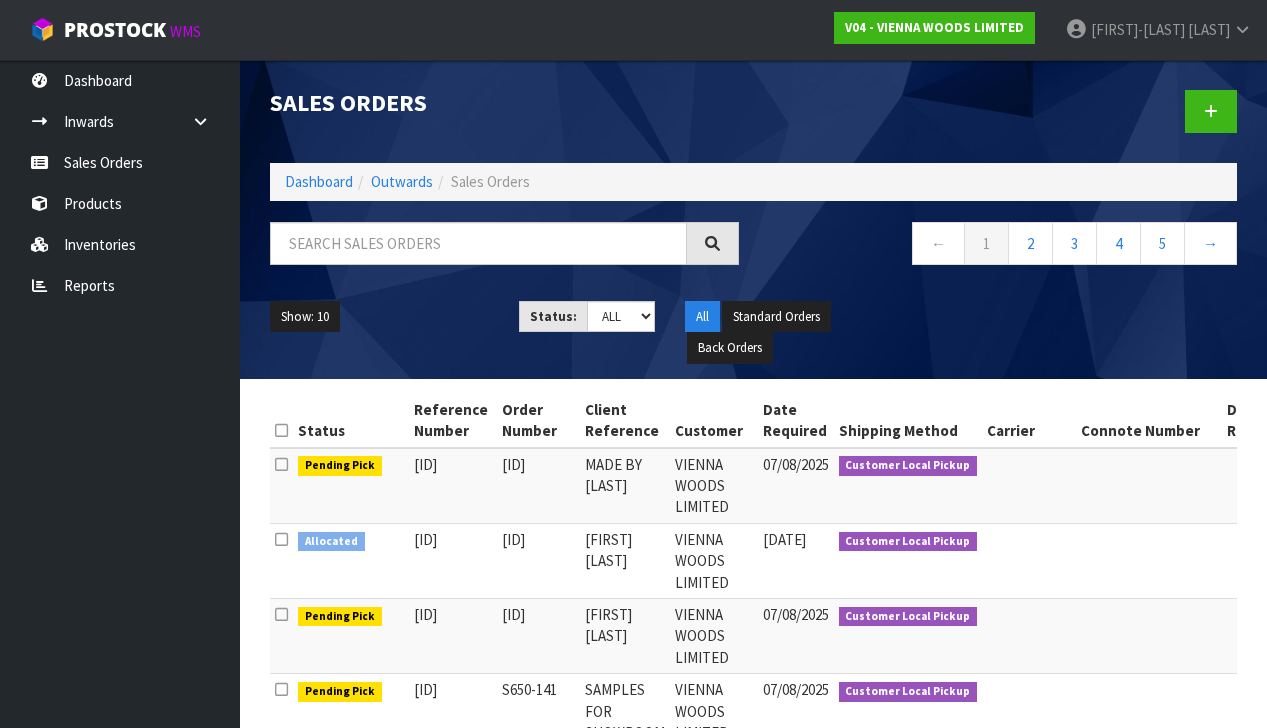 scroll, scrollTop: 0, scrollLeft: 0, axis: both 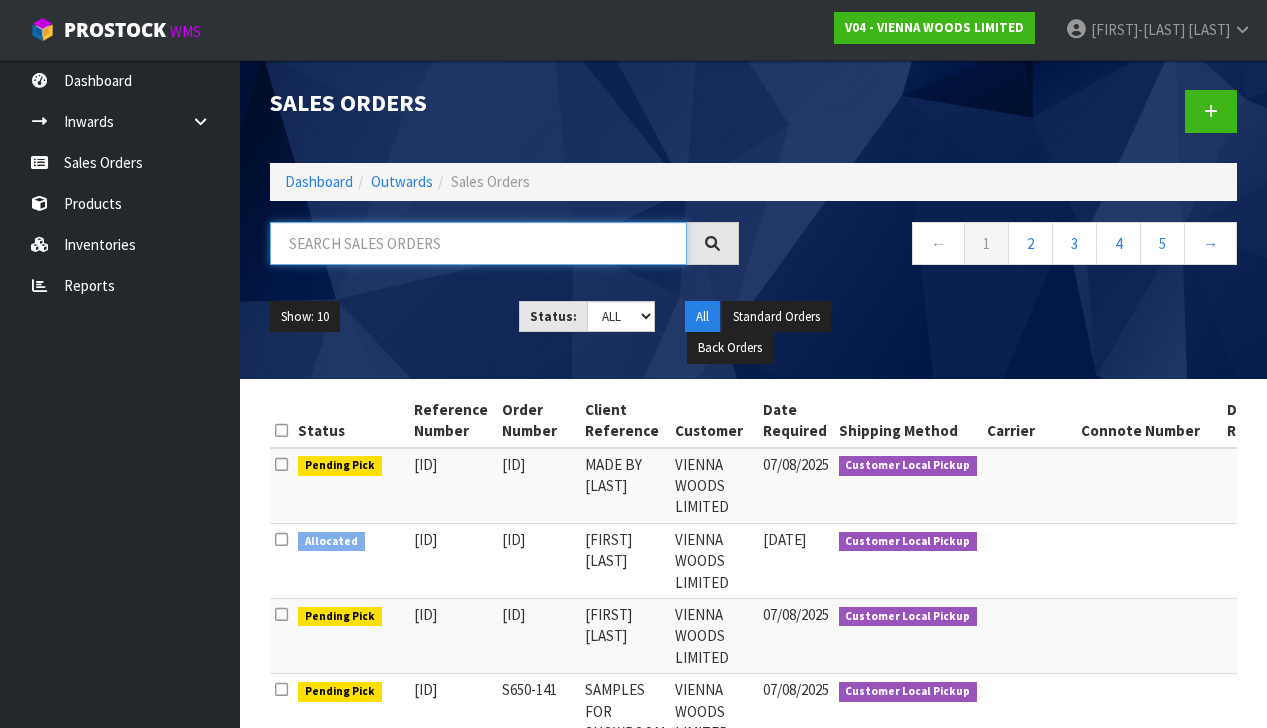 click at bounding box center [478, 243] 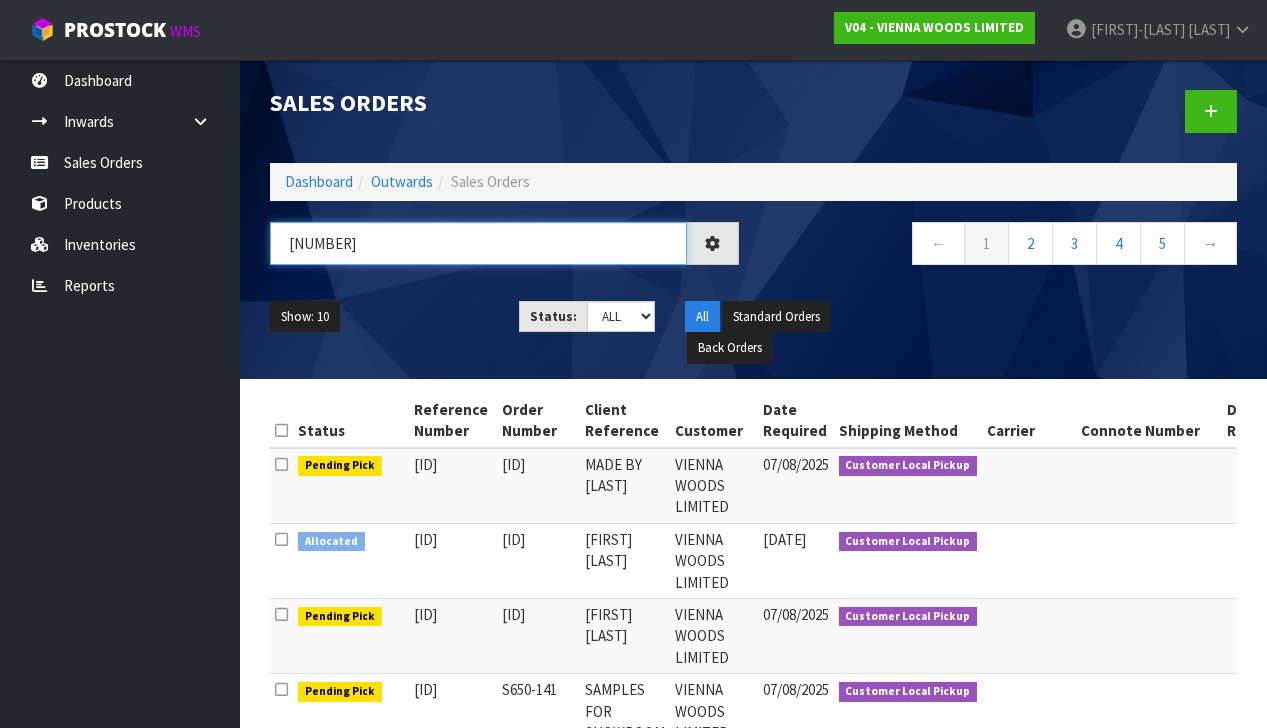type on "[NUMBER]" 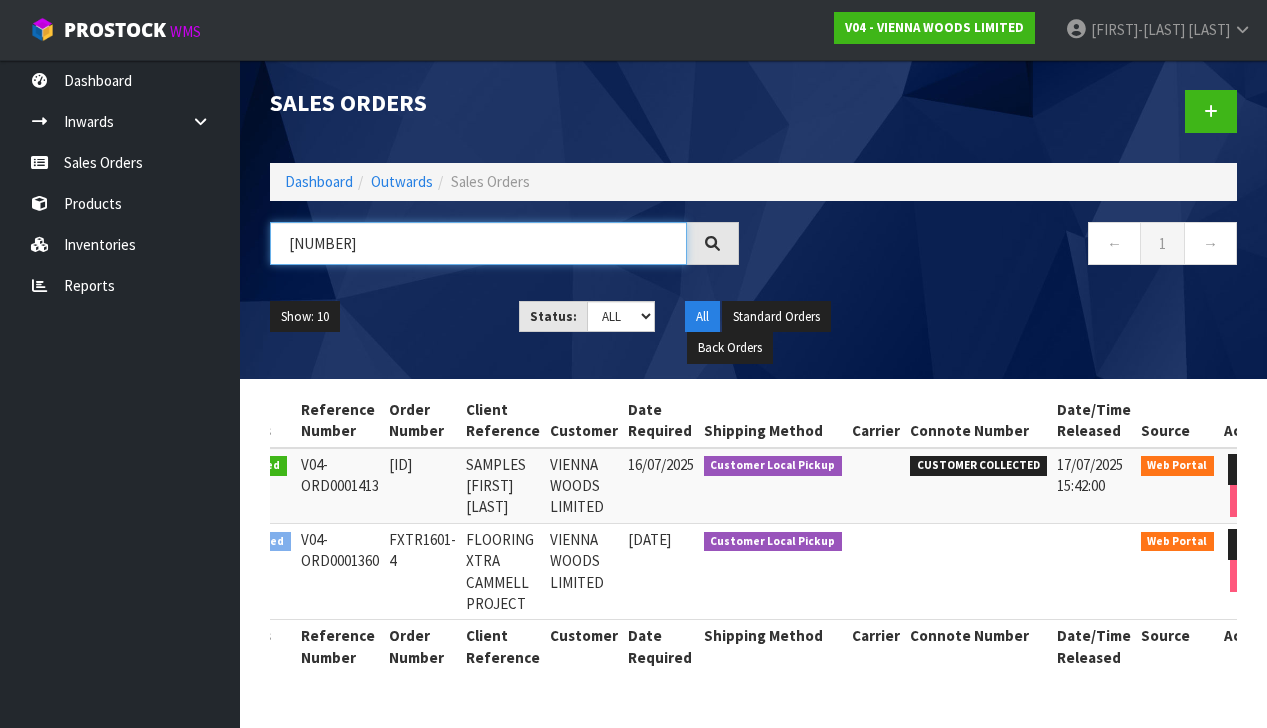 scroll, scrollTop: 0, scrollLeft: 73, axis: horizontal 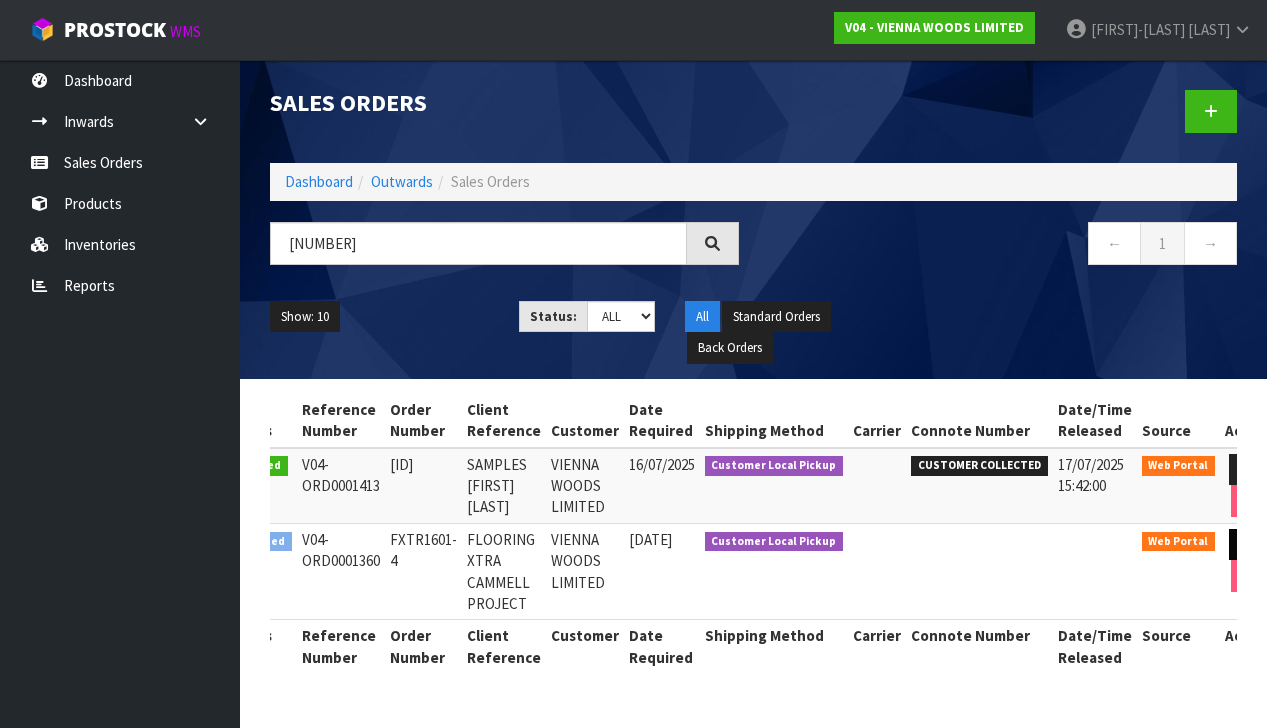 click at bounding box center (1247, 544) 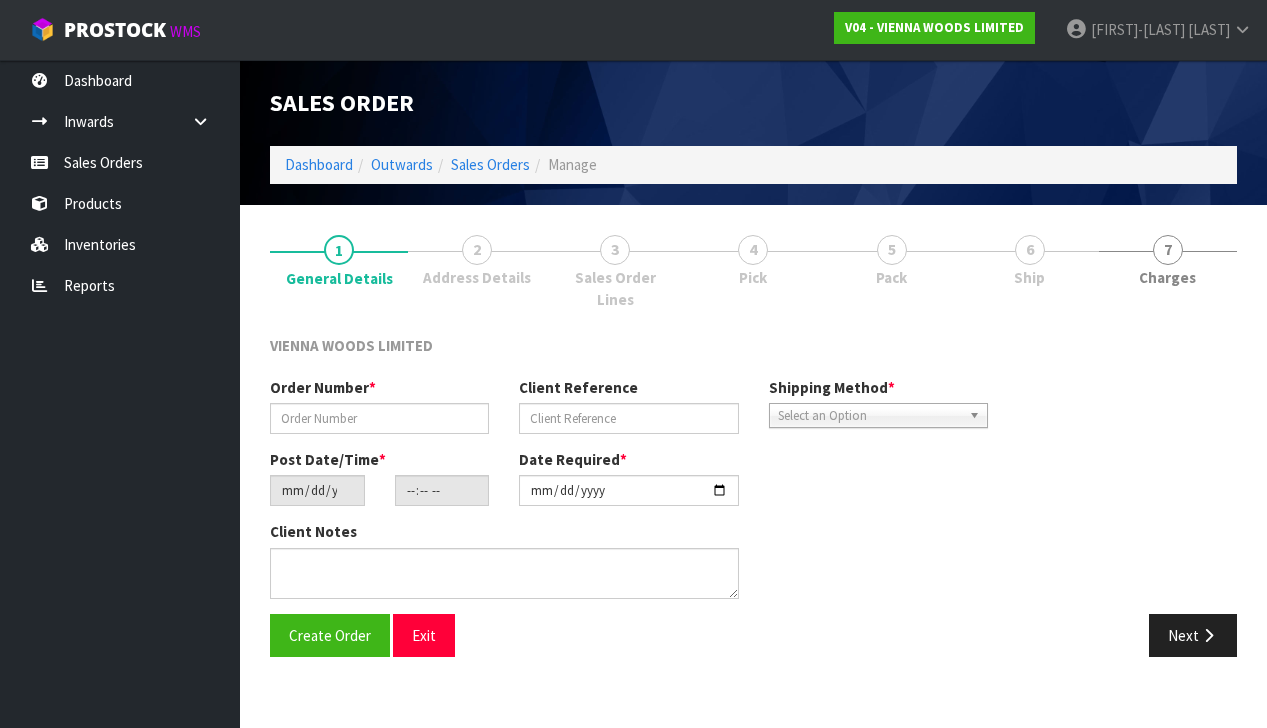 type on "FXTR1601-4" 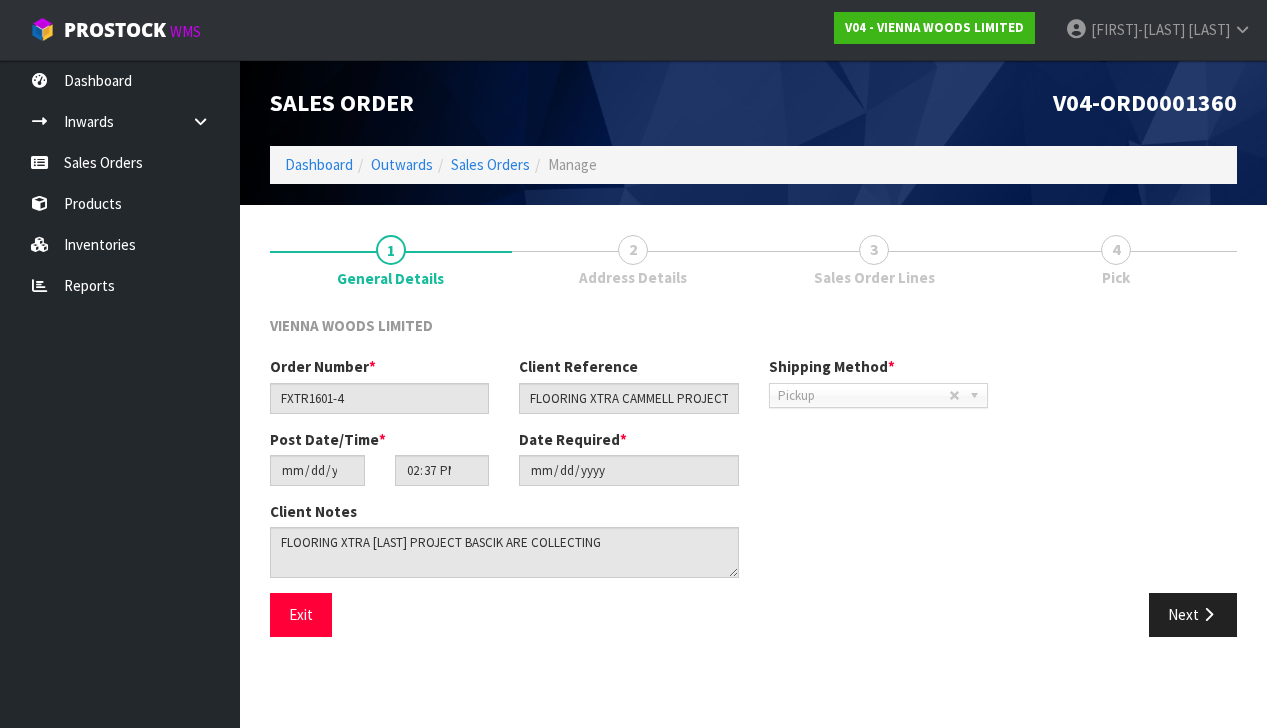 scroll, scrollTop: 0, scrollLeft: 0, axis: both 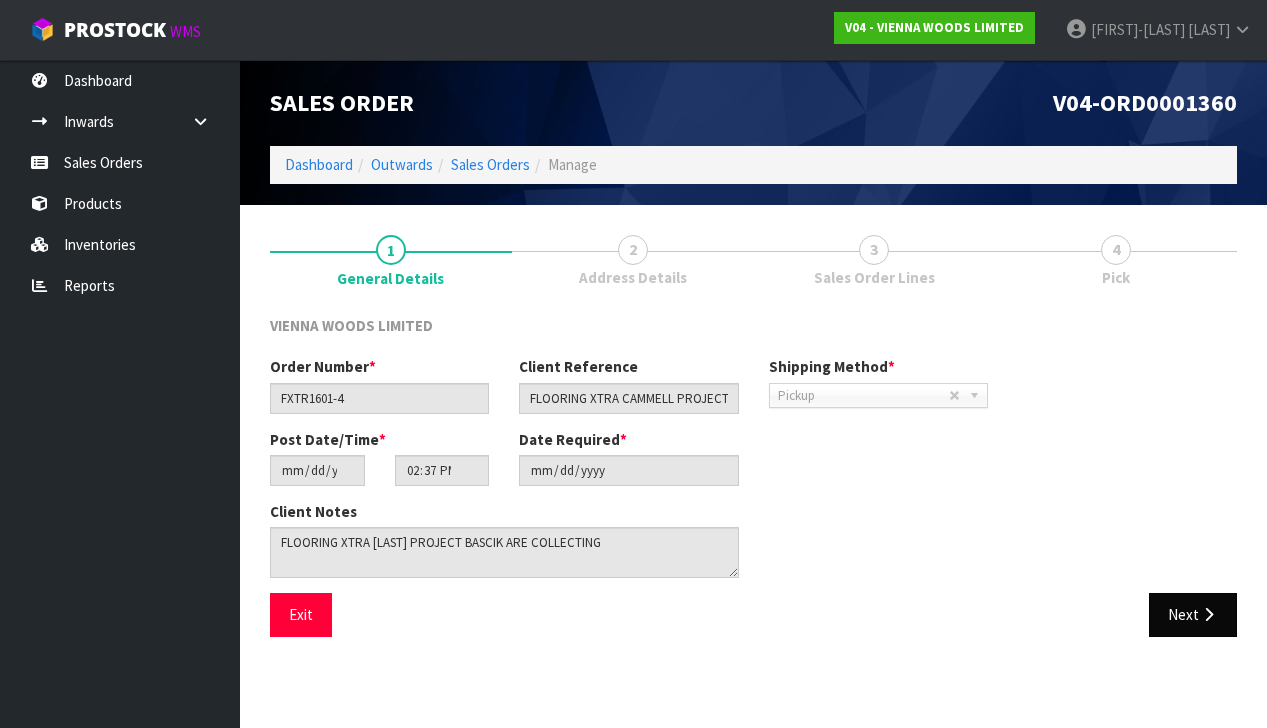 click at bounding box center (1208, 614) 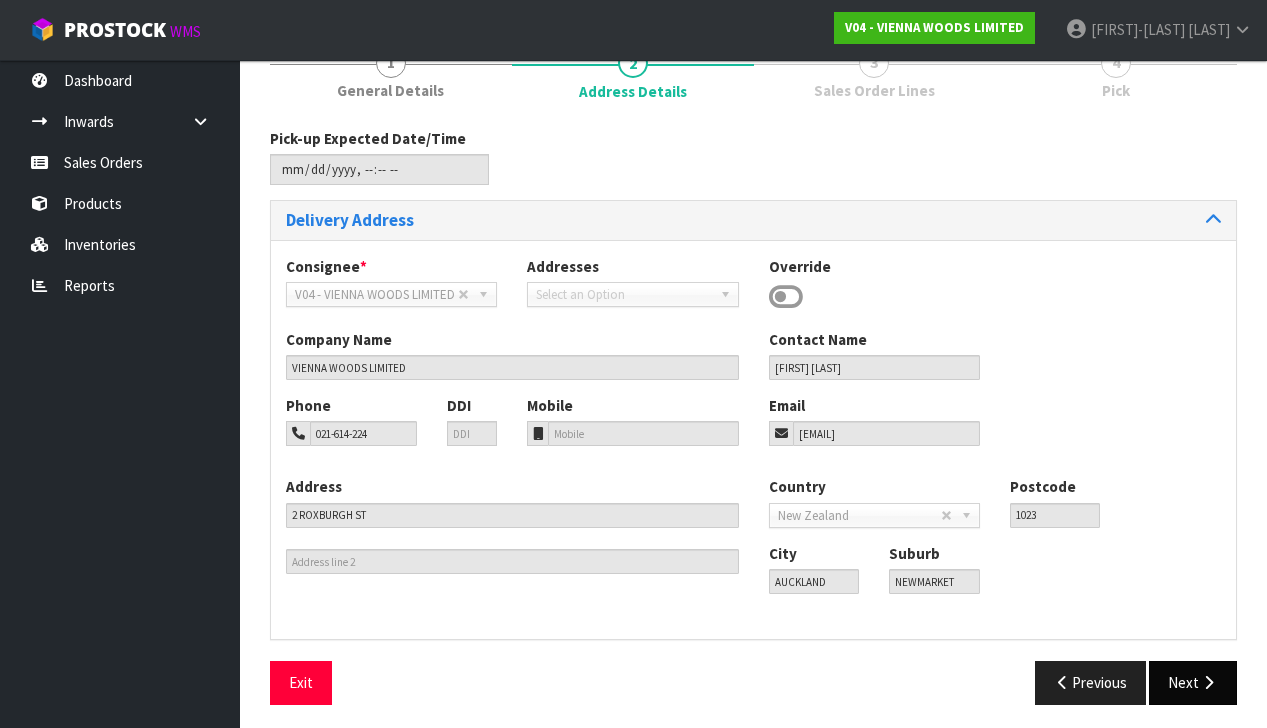 scroll, scrollTop: 186, scrollLeft: 0, axis: vertical 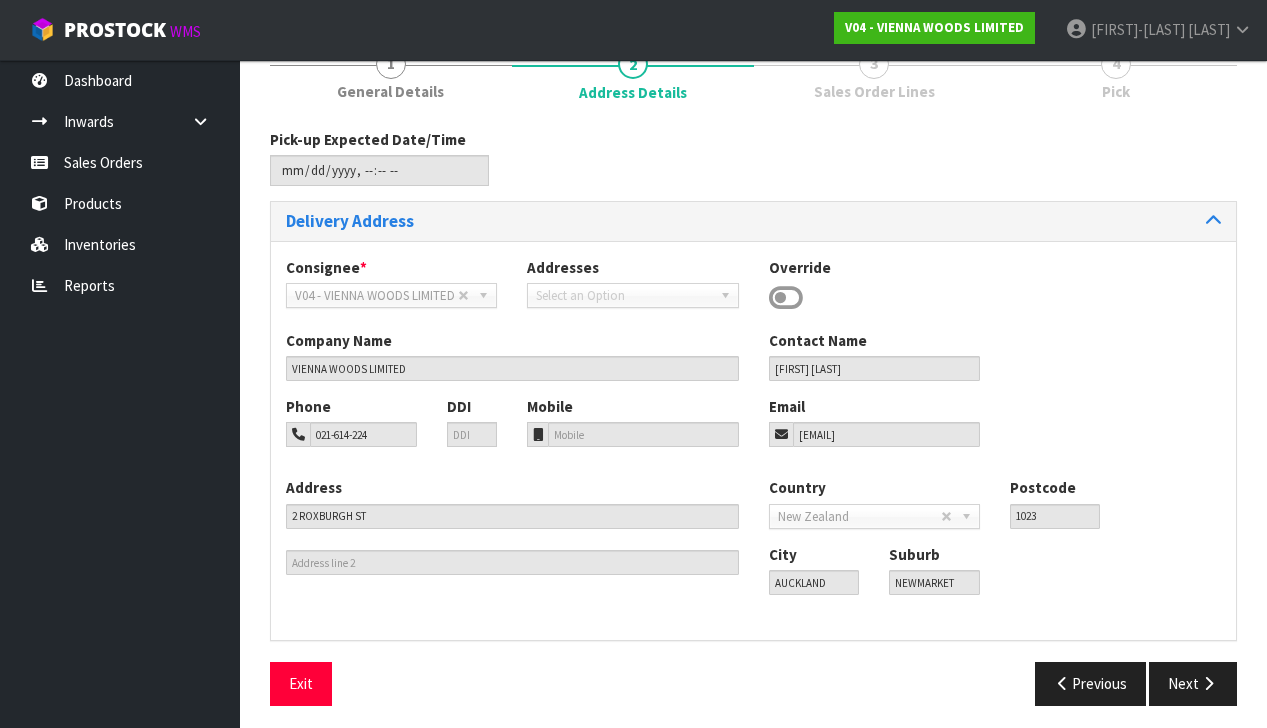 drag, startPoint x: 1192, startPoint y: 683, endPoint x: 1000, endPoint y: 637, distance: 197.43353 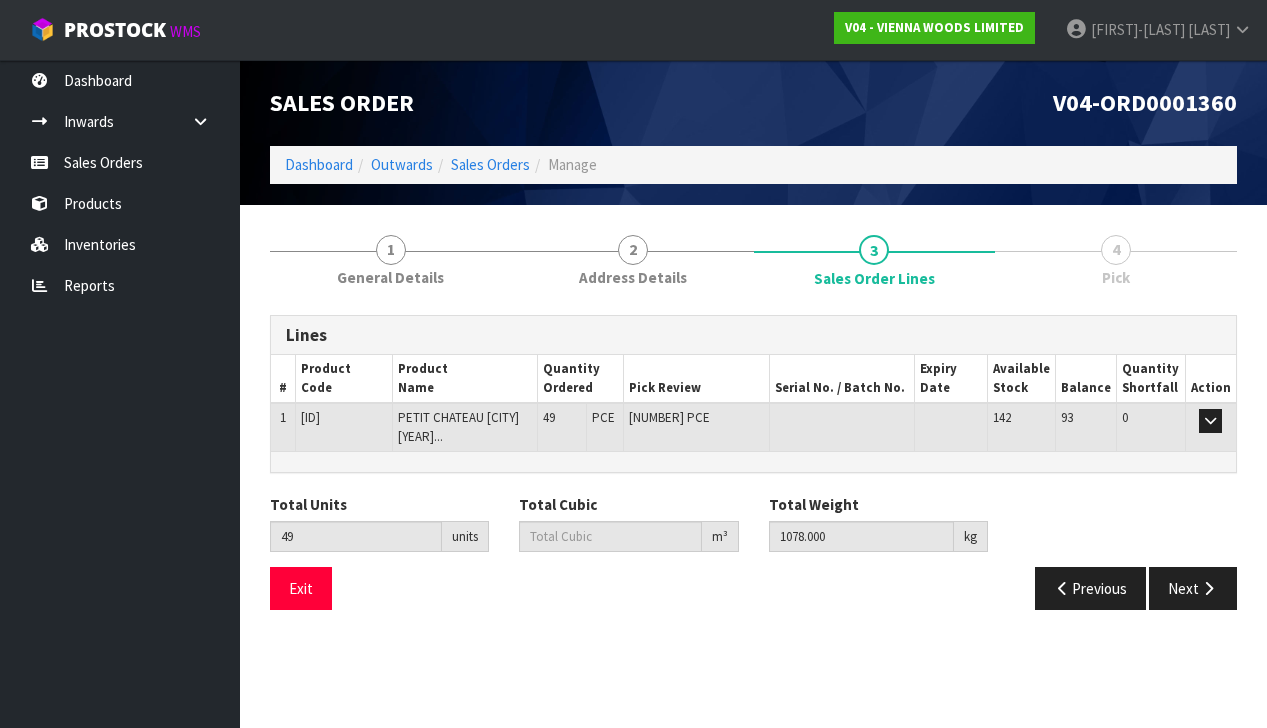 scroll, scrollTop: 0, scrollLeft: 0, axis: both 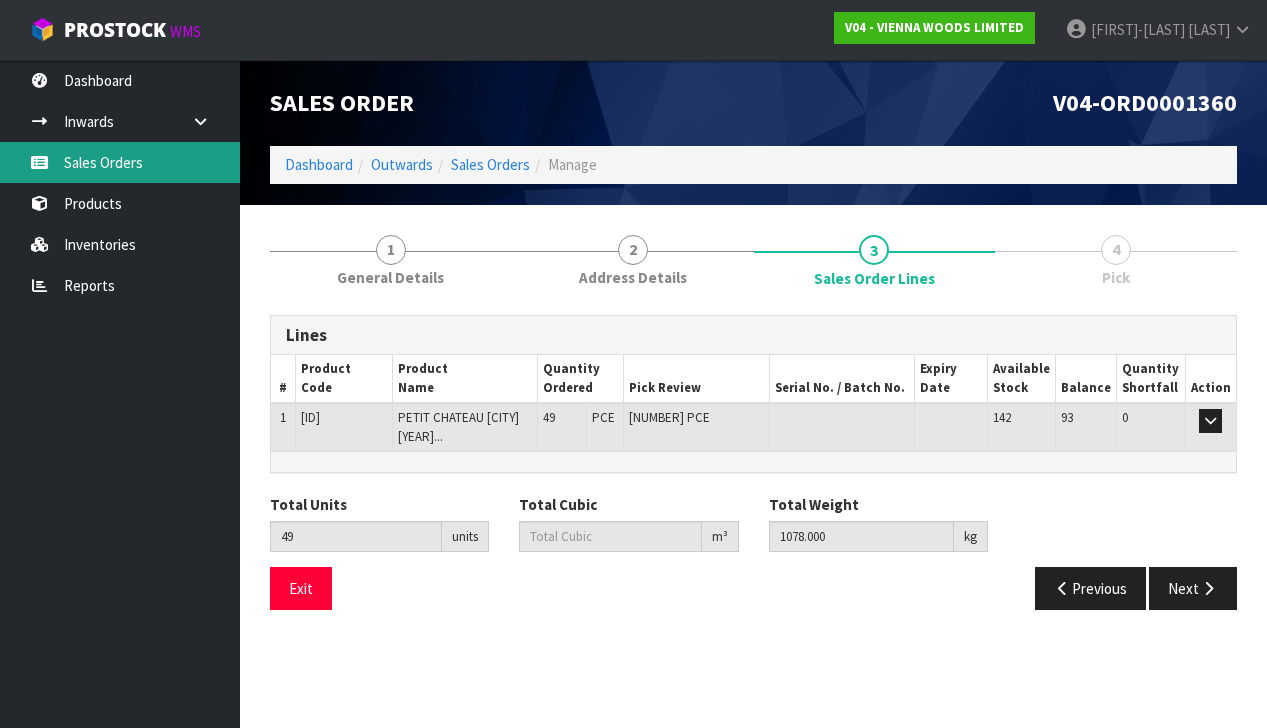 click on "Sales Orders" at bounding box center (120, 162) 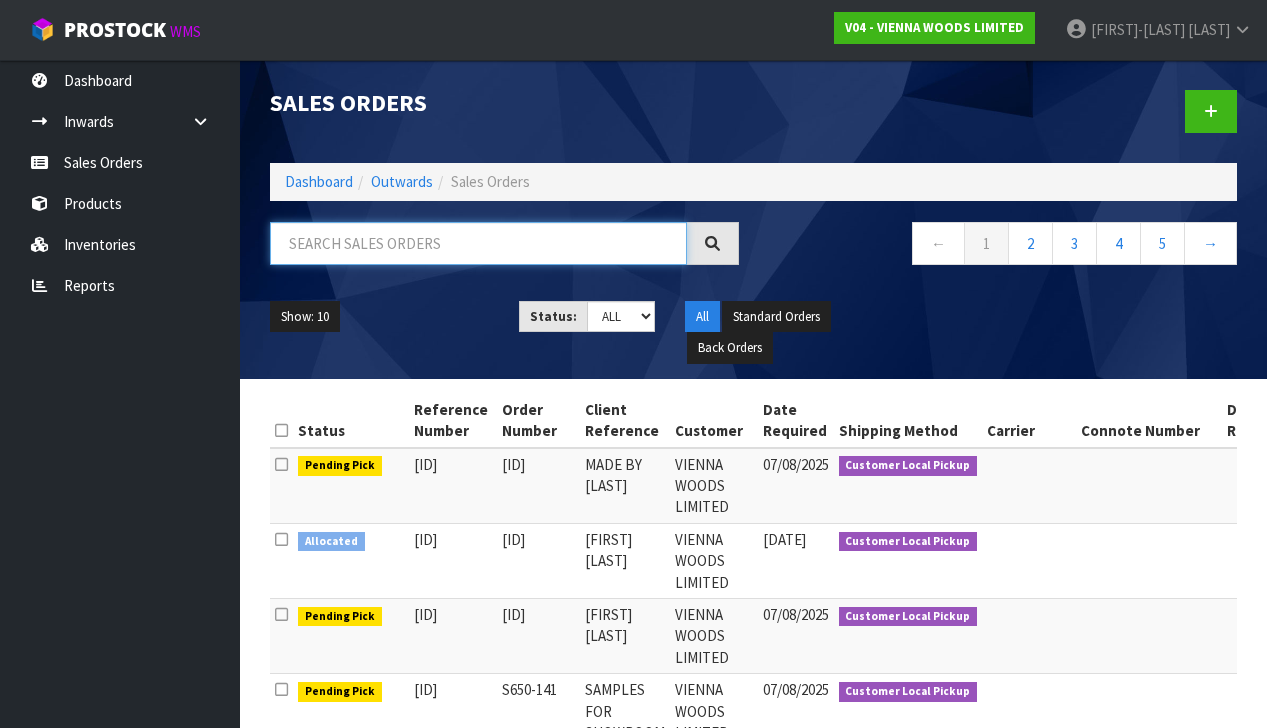 click at bounding box center (478, 243) 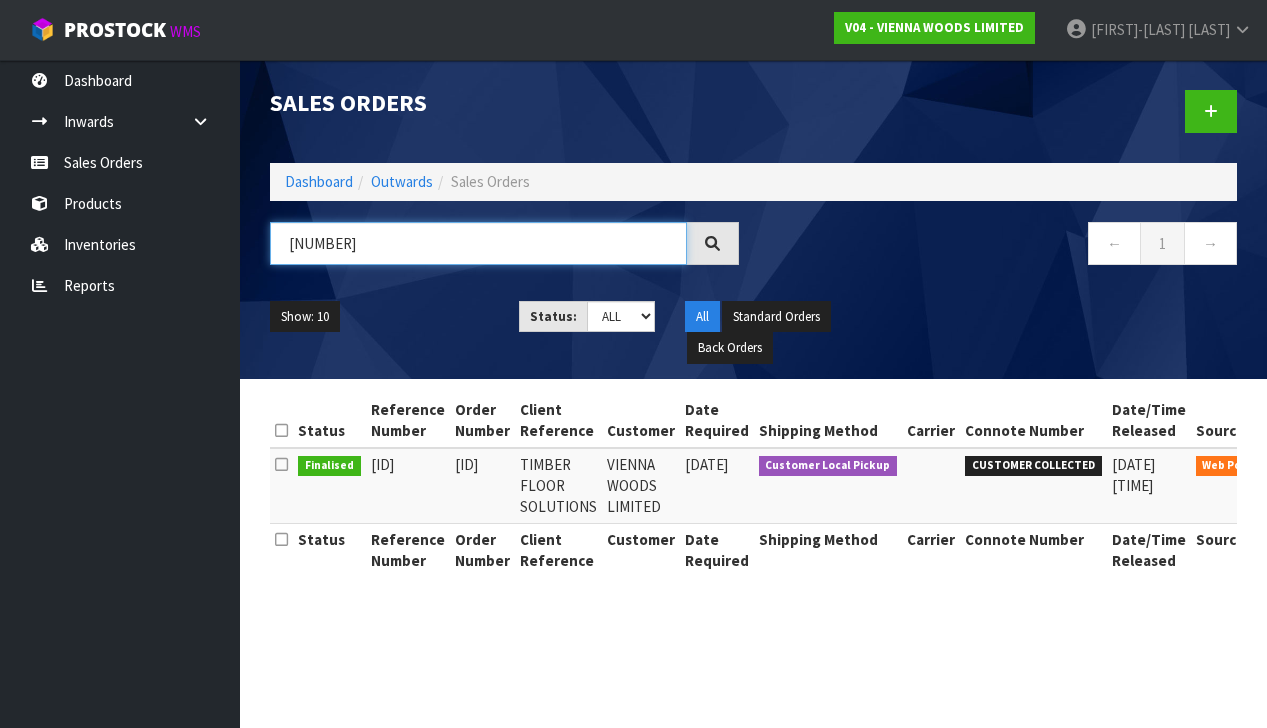 scroll, scrollTop: 0, scrollLeft: 0, axis: both 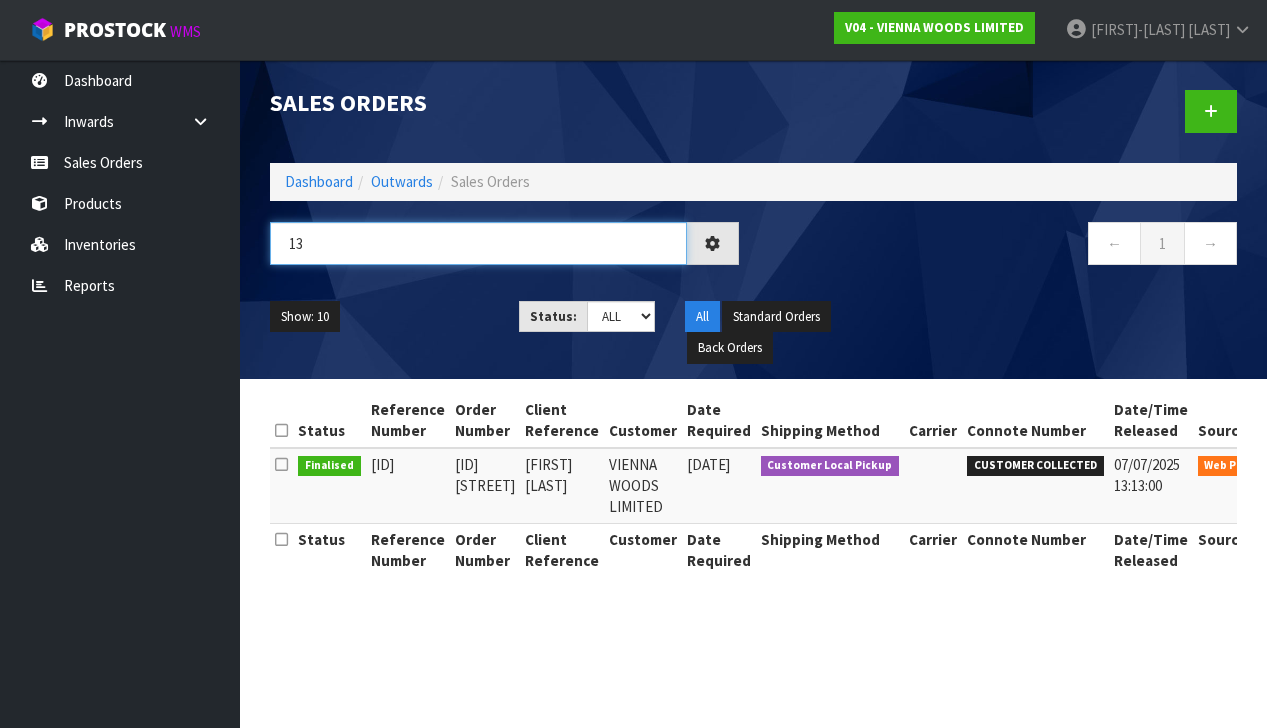type on "1" 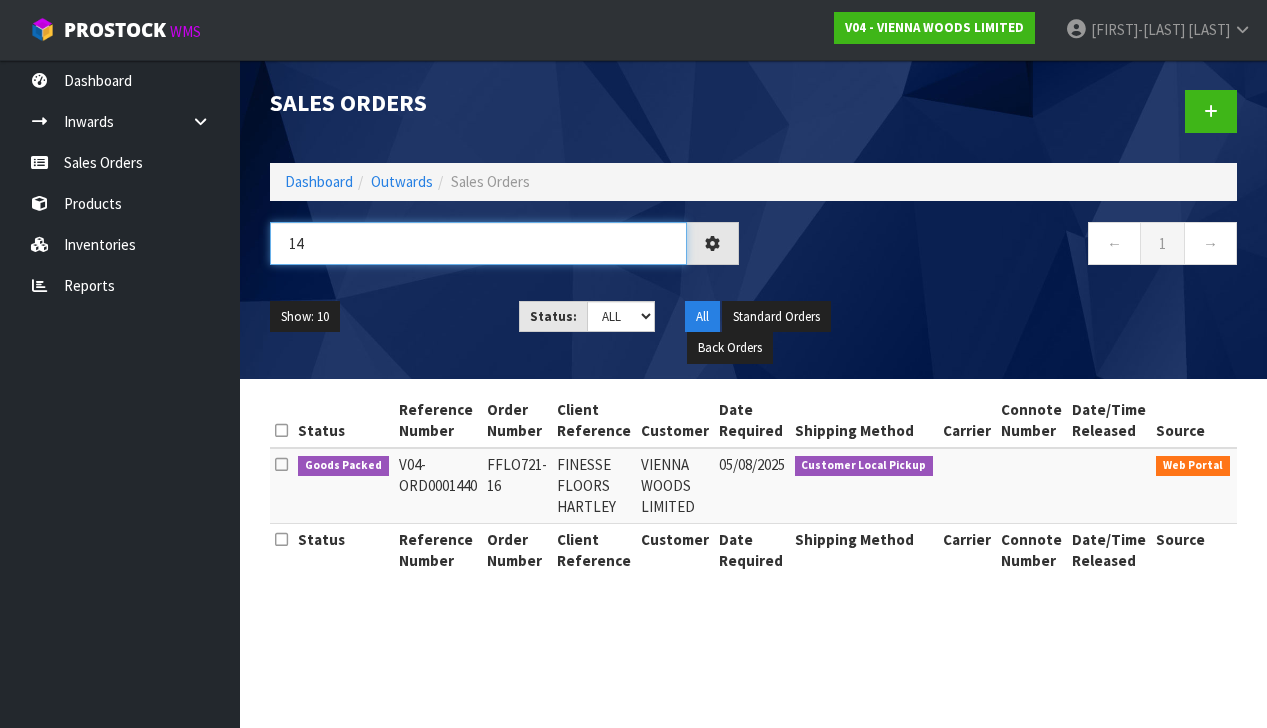 type on "1" 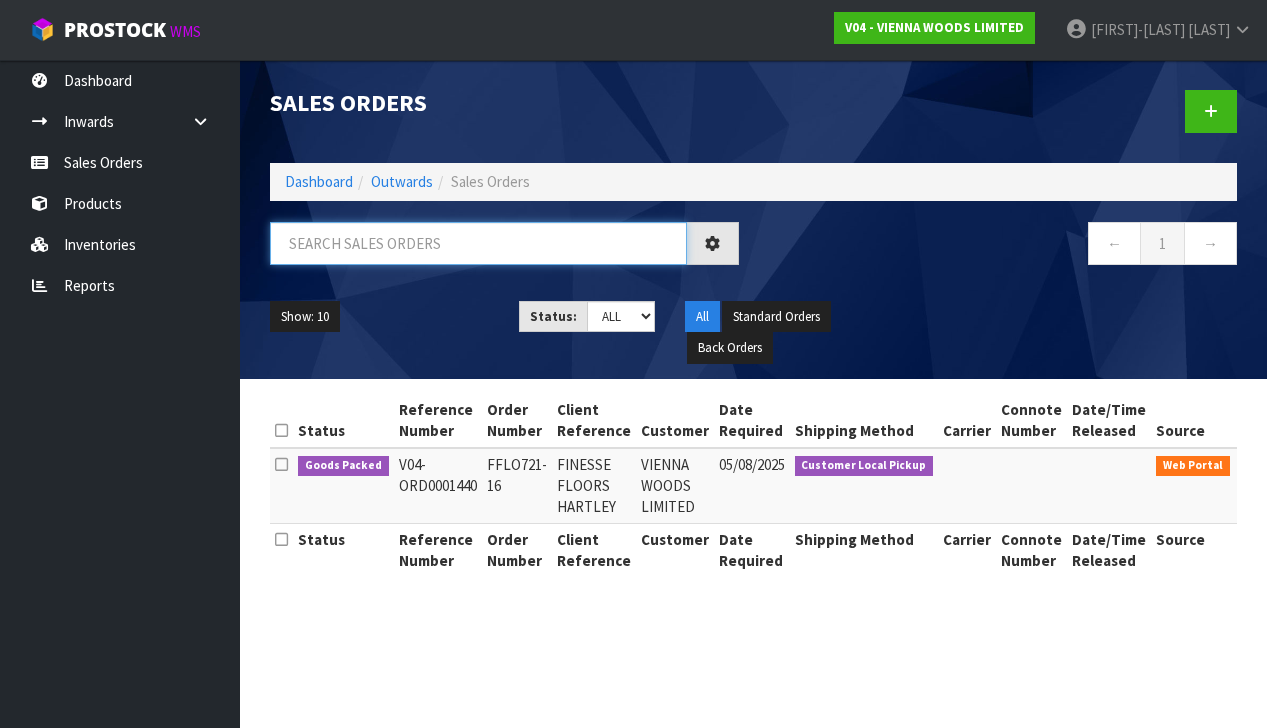 type 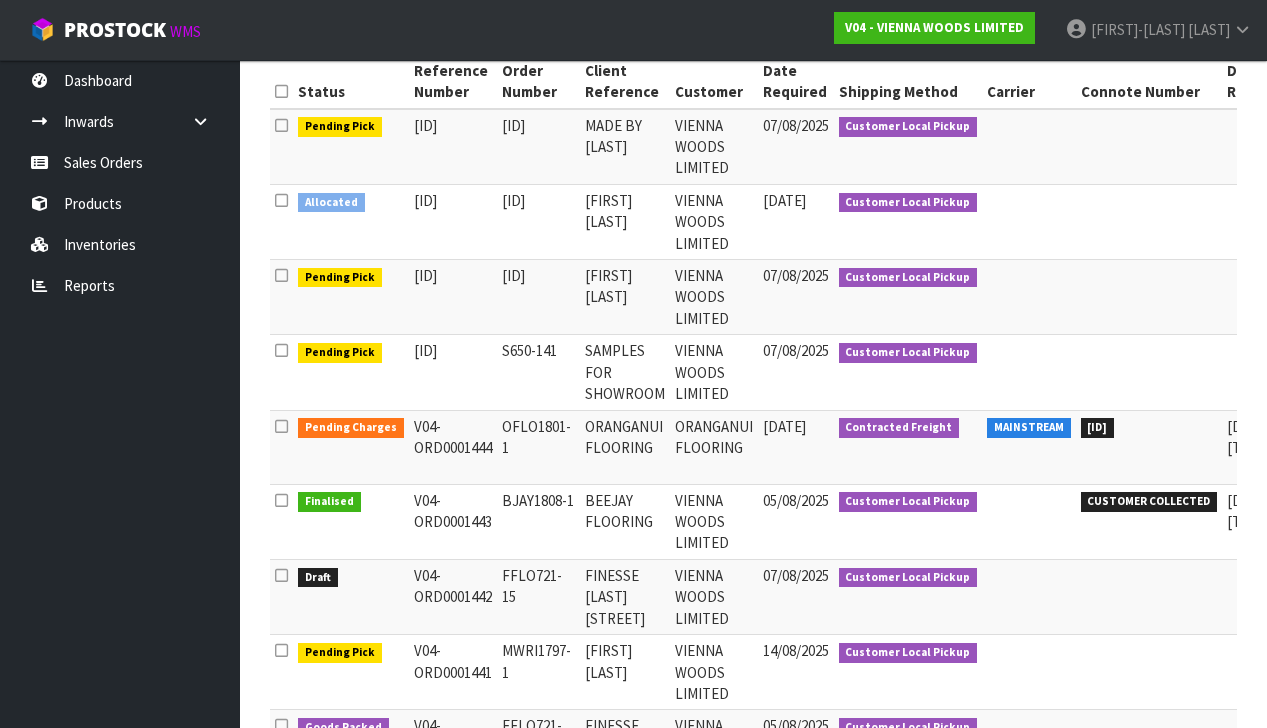 scroll, scrollTop: 347, scrollLeft: 0, axis: vertical 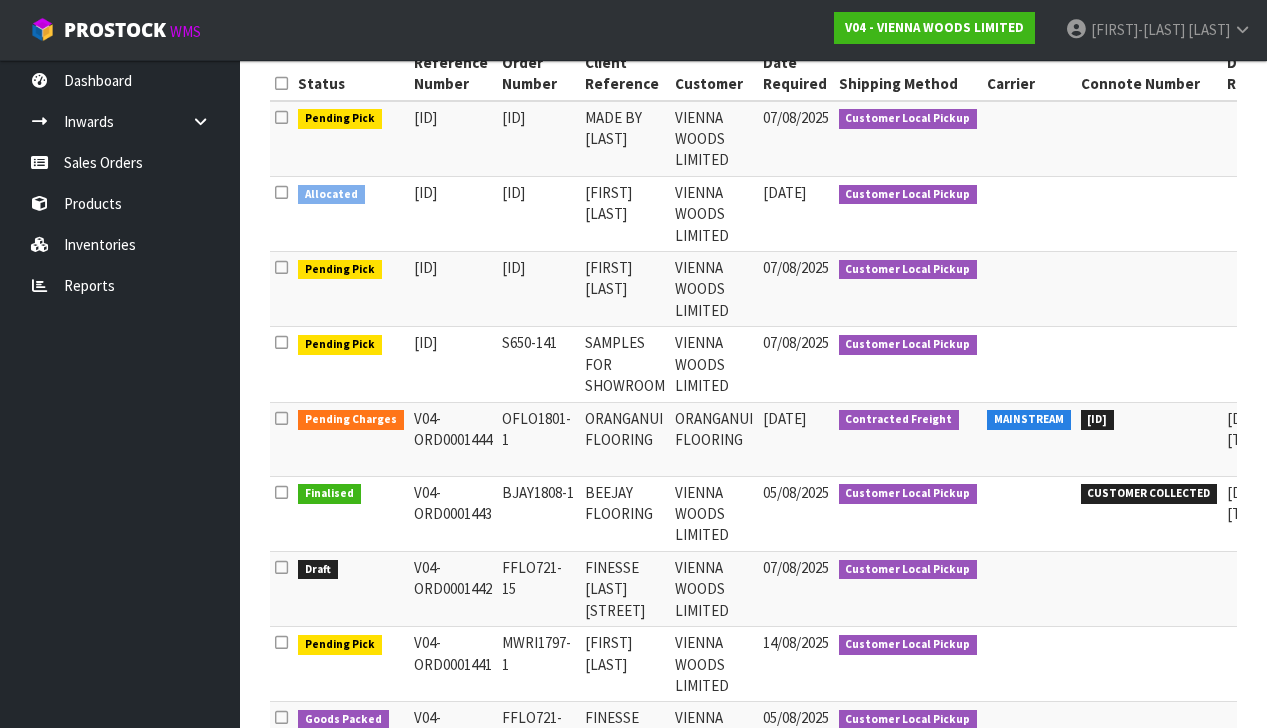 click on "MAINSTREAM" at bounding box center [1029, 439] 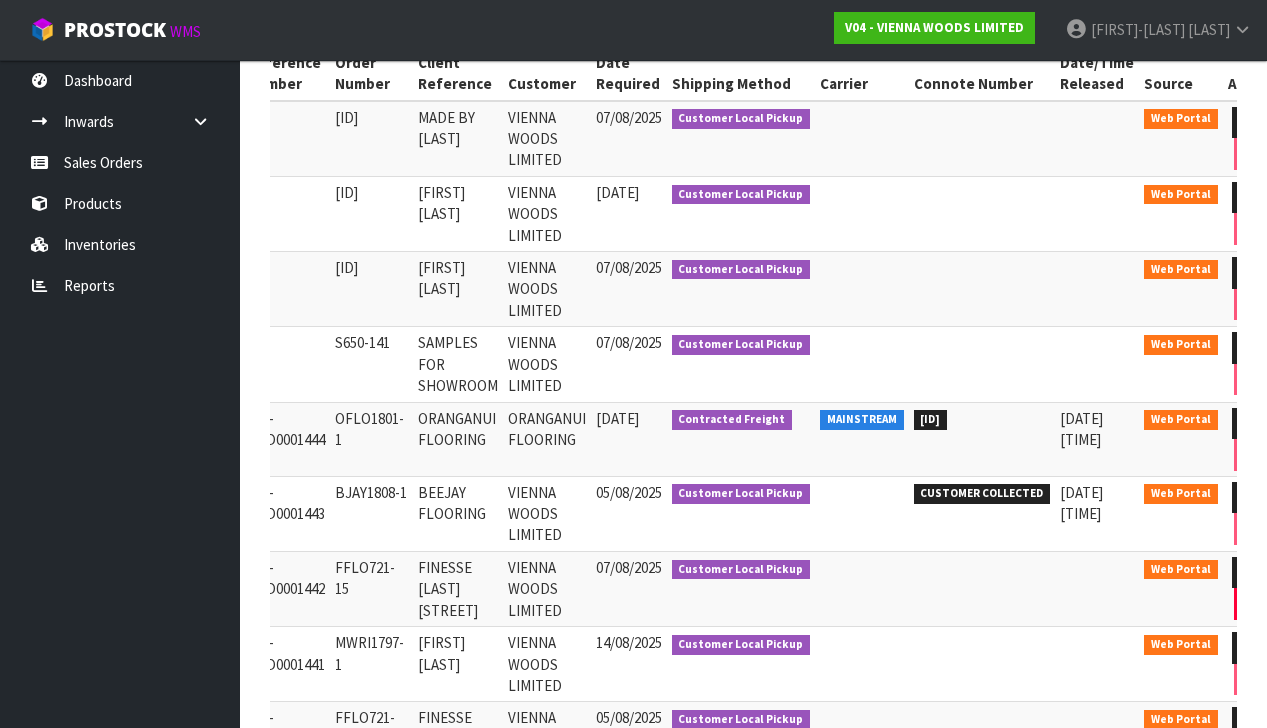 scroll, scrollTop: 0, scrollLeft: 166, axis: horizontal 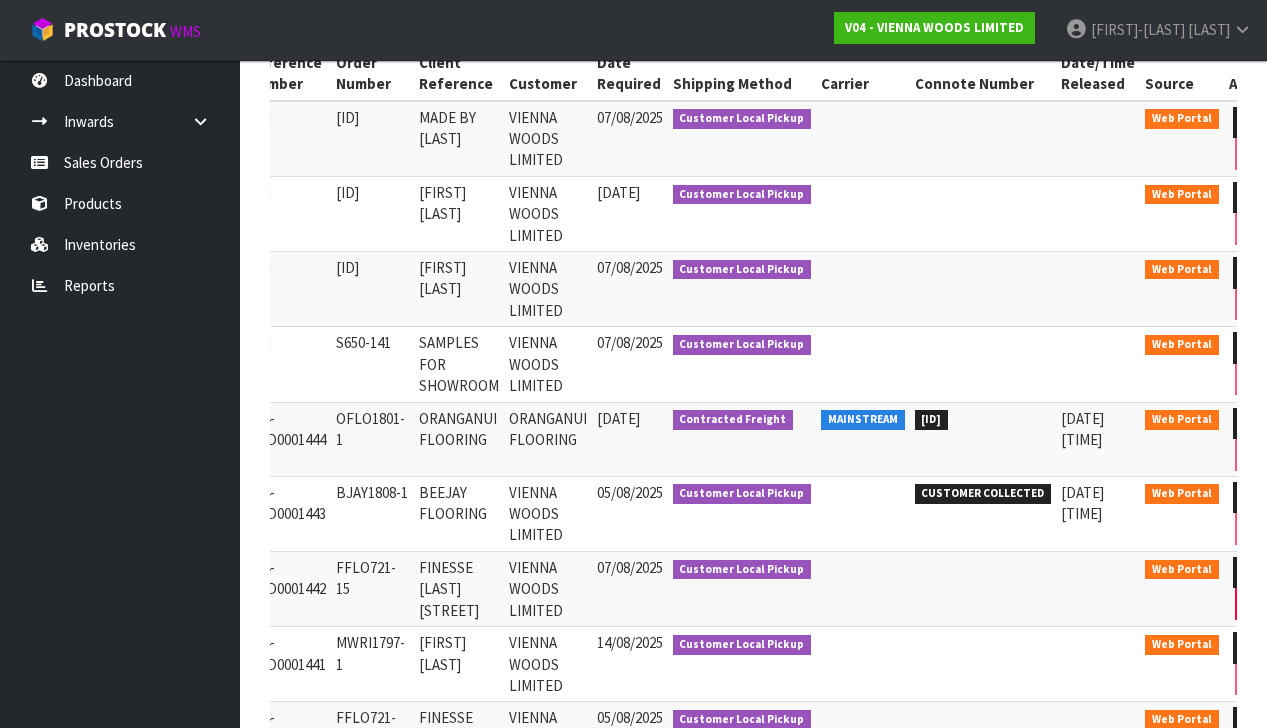 drag, startPoint x: 1001, startPoint y: 407, endPoint x: 822, endPoint y: 411, distance: 179.0447 